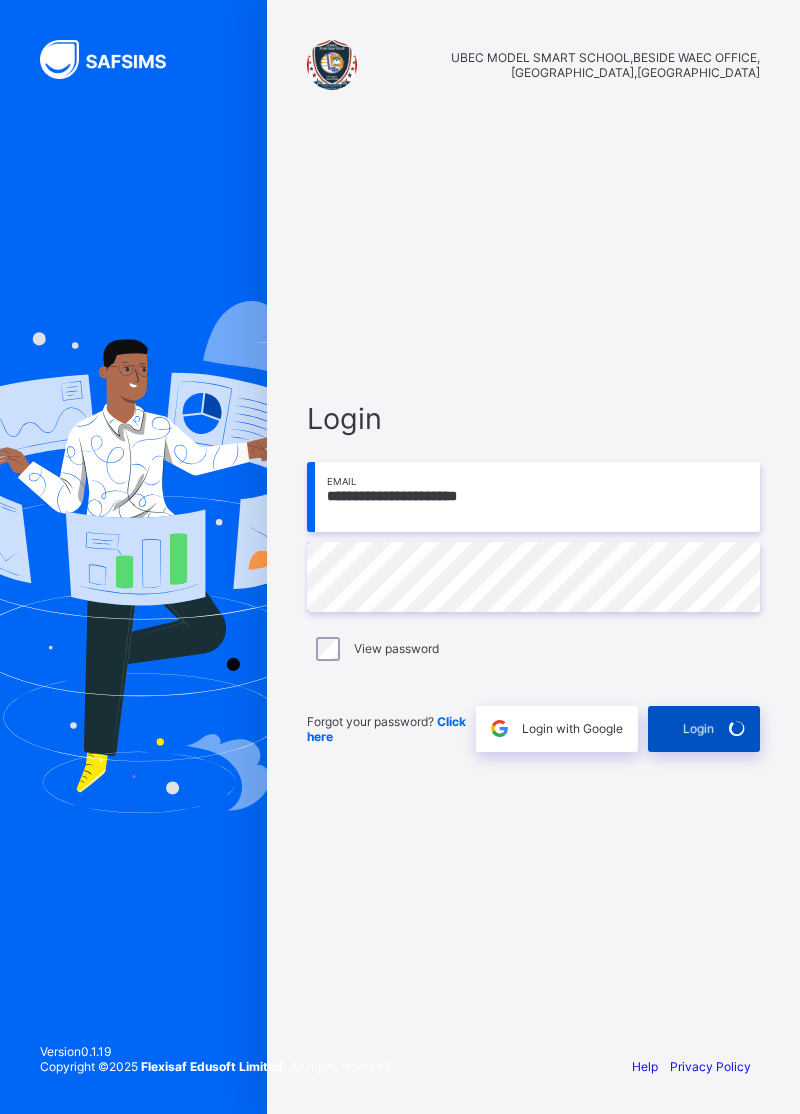 scroll, scrollTop: 0, scrollLeft: 0, axis: both 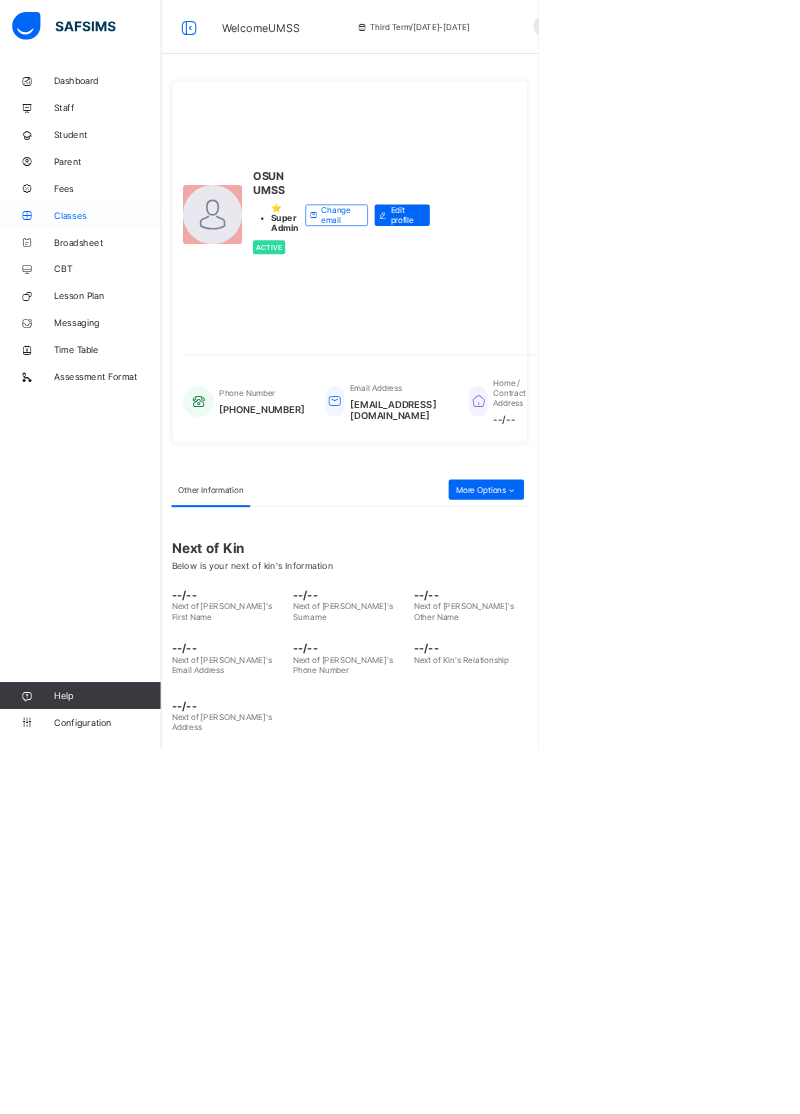click on "Classes" at bounding box center [160, 320] 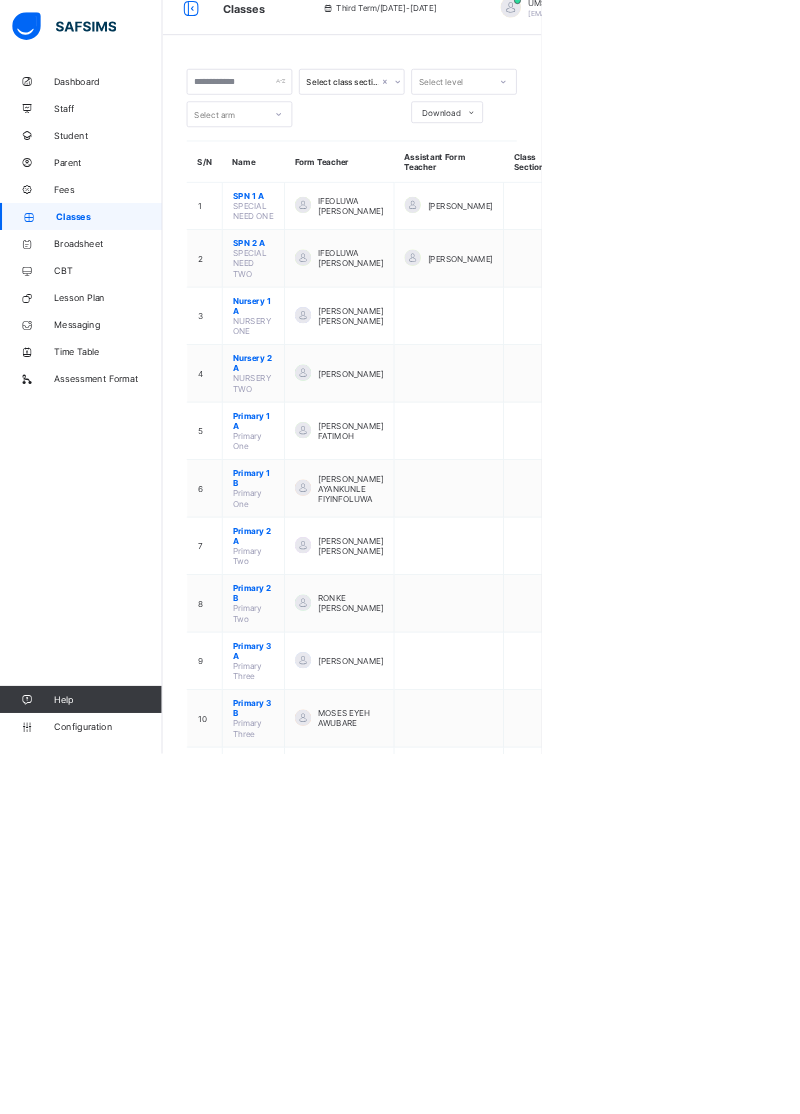 scroll, scrollTop: 69, scrollLeft: 0, axis: vertical 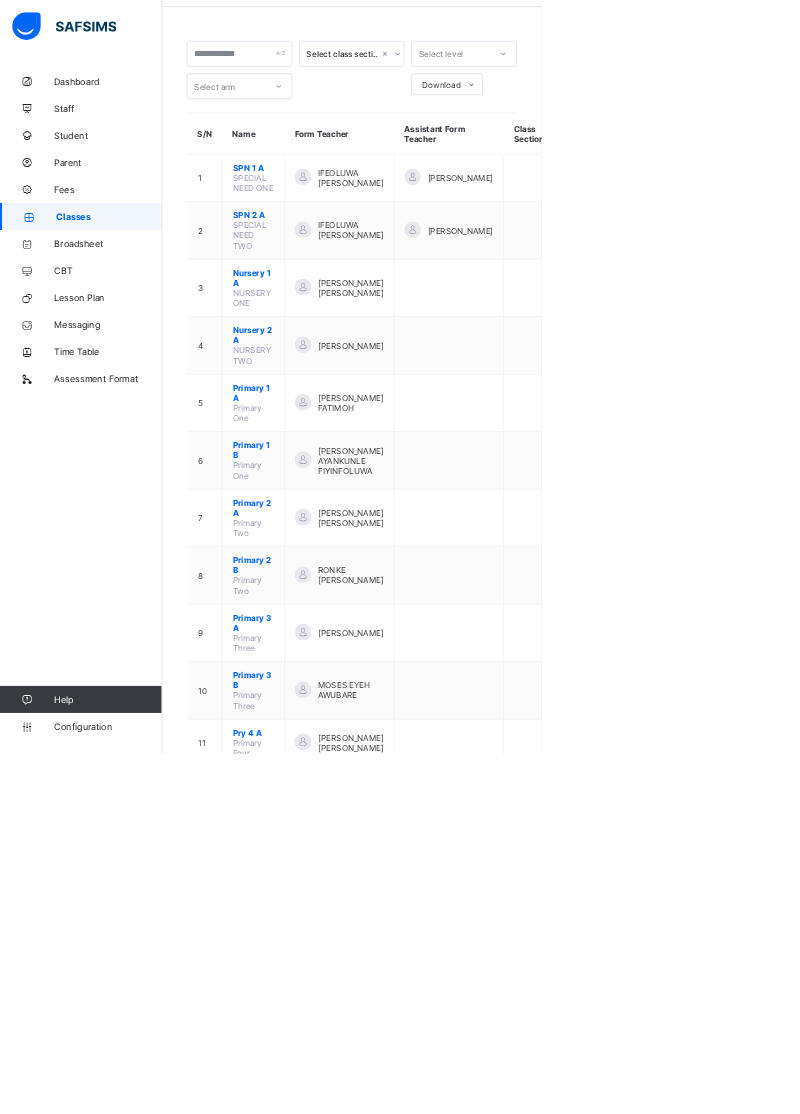 click at bounding box center [847, 1623] 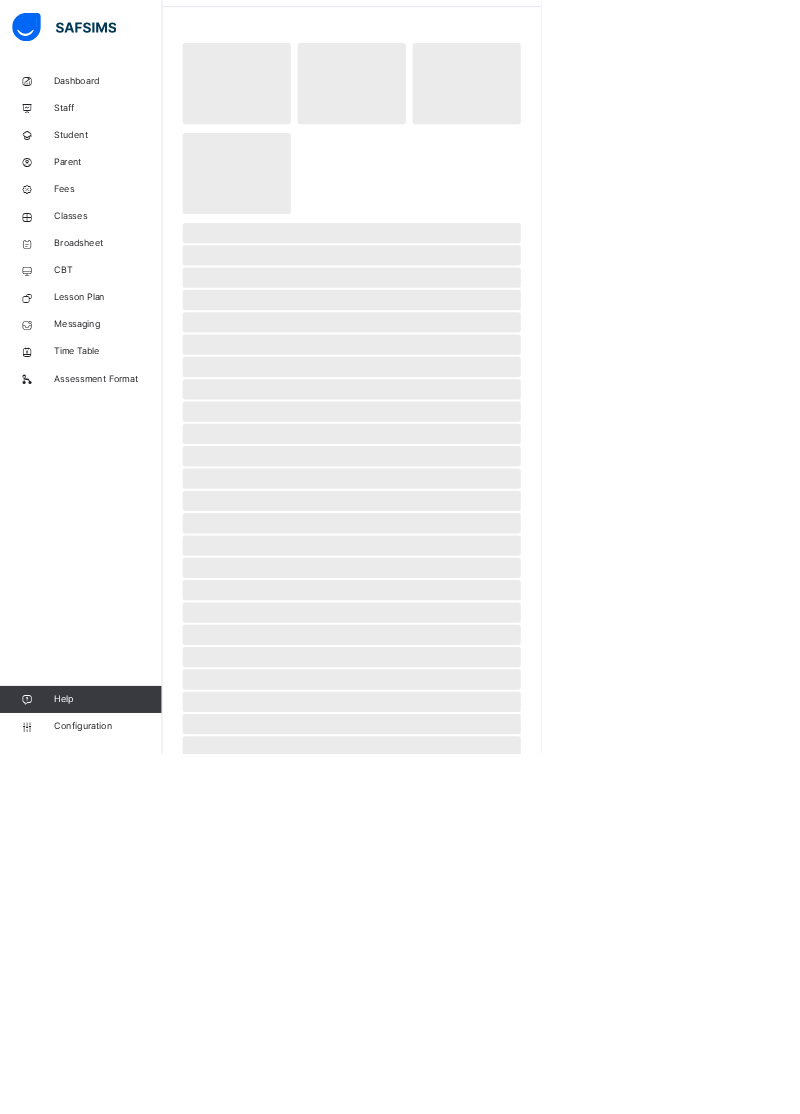 scroll, scrollTop: 0, scrollLeft: 0, axis: both 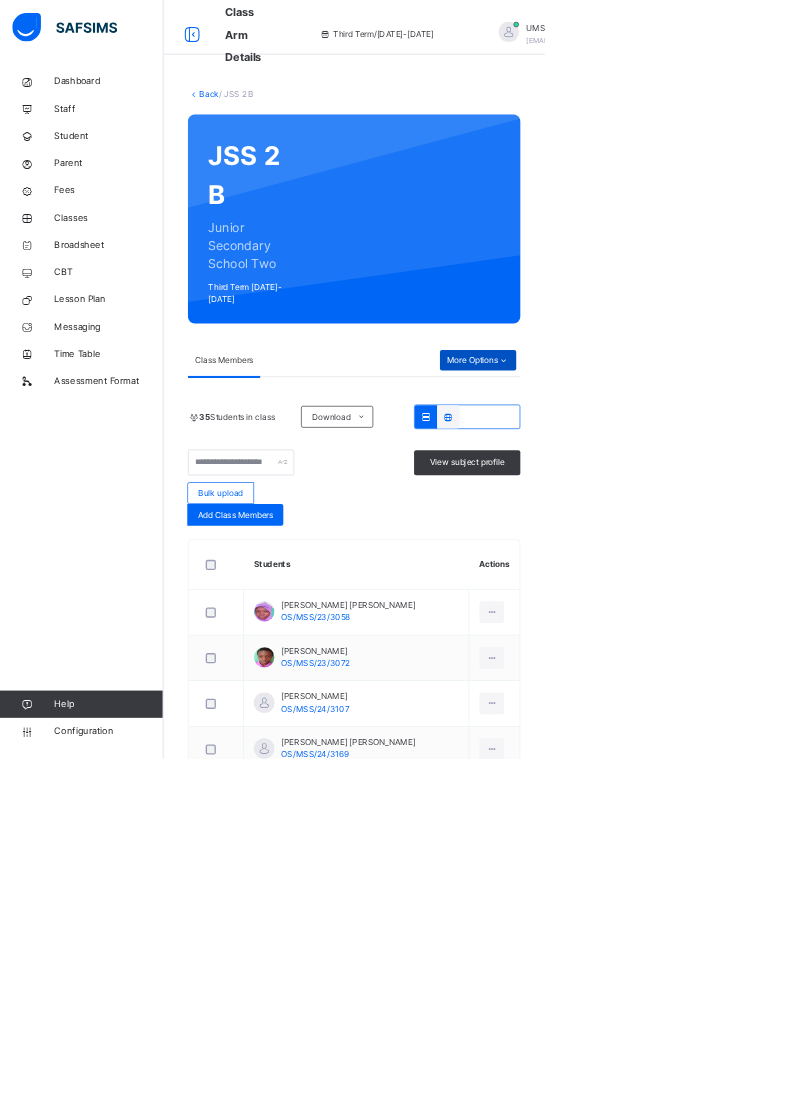 click at bounding box center (739, 529) 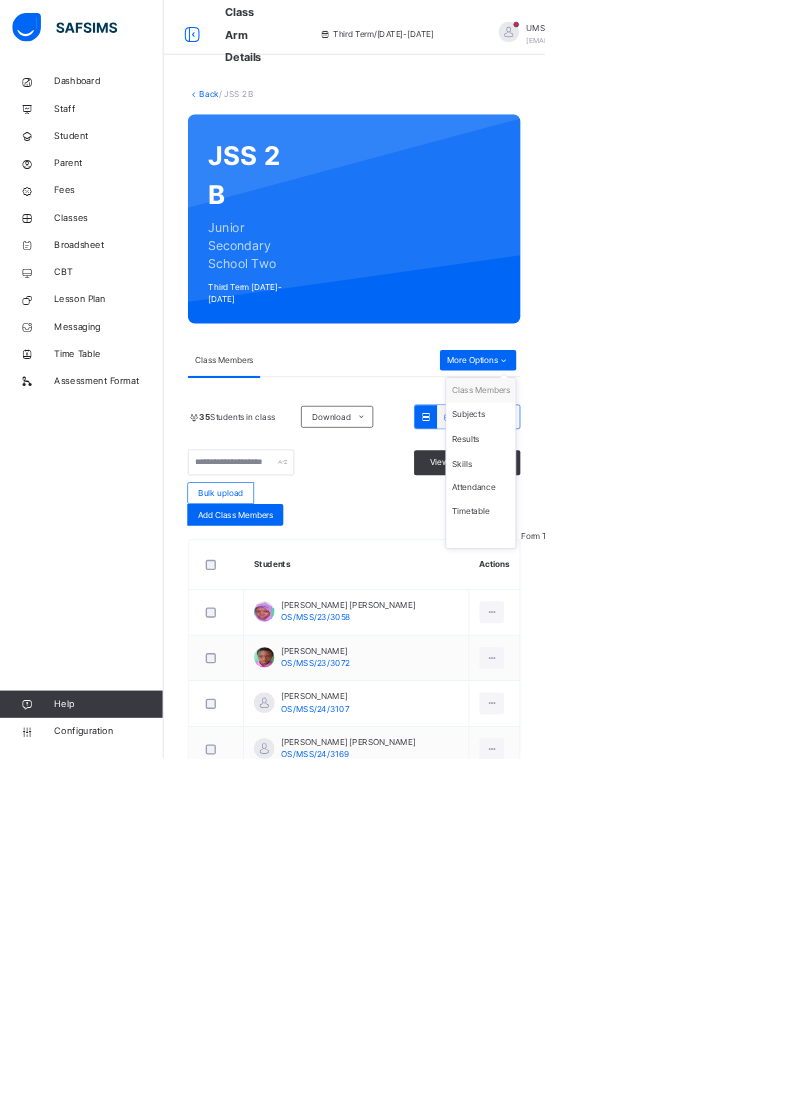 click on "Class Arm Details     Third Term  /  [DATE]-[DATE]   UMSS   OSUN [EMAIL_ADDRESS][DOMAIN_NAME] Dashboard Staff Student Parent Fees Classes Broadsheet CBT Lesson Plan Messaging Time Table Assessment Format   Help   Configuration Onboarding Great job! You have finished setting up all essential configurations. Our wizard which has lots of in-built templates will continue to guide you through with the academic configurations. Academic Configuration Steps Continue × Idle Mode Due to inactivity you would be logged out to the system in the next   15mins , click the "Resume" button to keep working or the "Log me out" button to log out of the system. Log me out Resume Back  / JSS 2 B JSS 2 B Junior Secondary School Two Third Term [DATE]-[DATE] Class Members Subjects Results Skills Attendance Timetable Form Teacher Class Members More Options   Class Members Subjects Results Skills Attendance Timetable Form Teacher 35  Students in class Download Pdf Report Excel Report View subject profile Bulk upload Add Class Members Date: 35 1 2" at bounding box center (400, 1666) 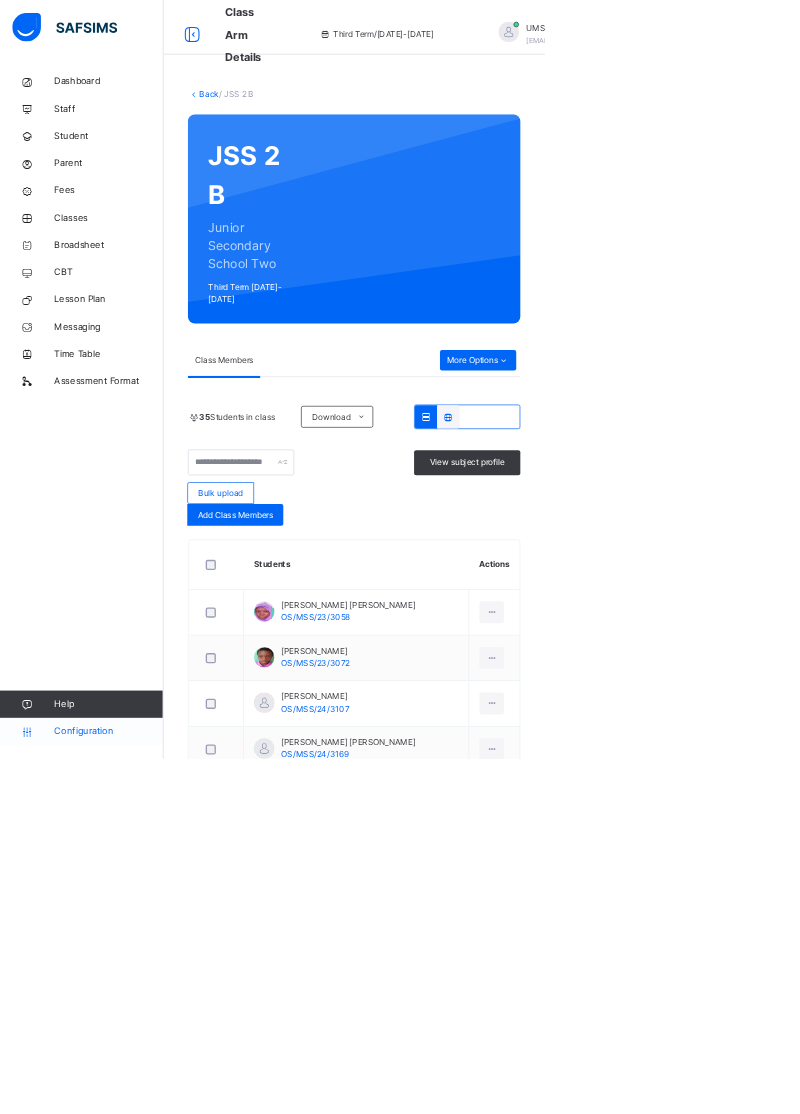 click on "Configuration" at bounding box center (119, 1074) 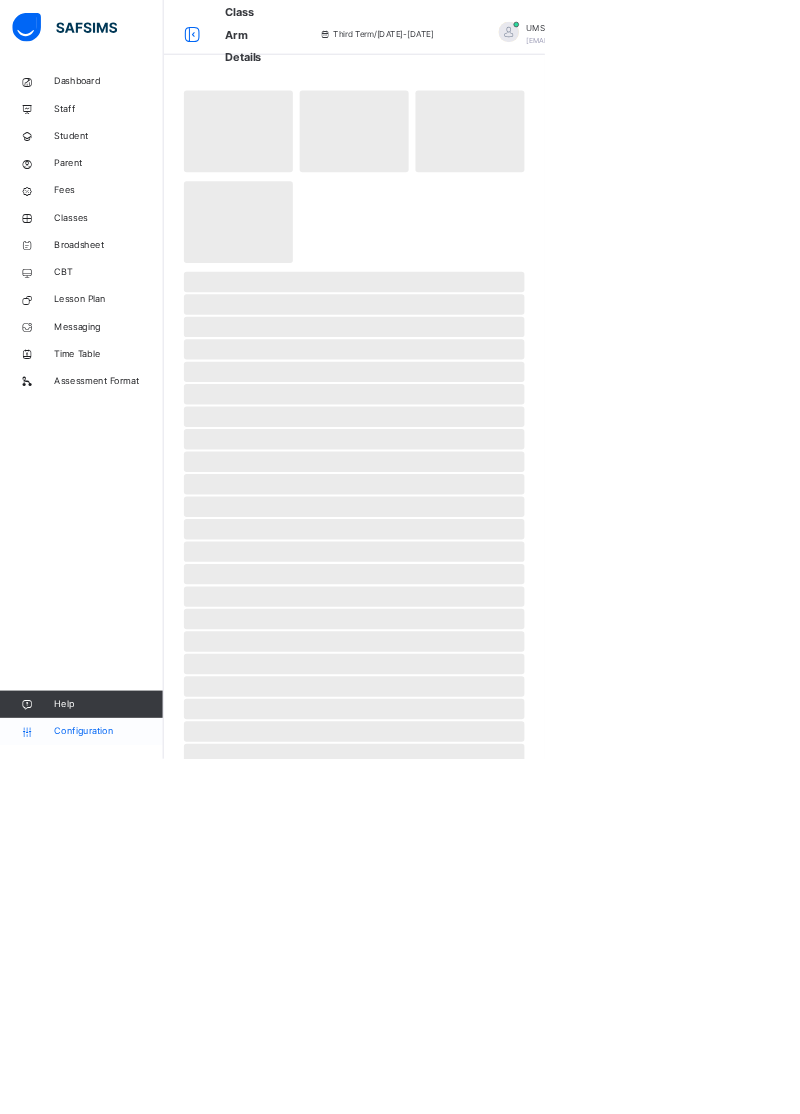click on "Configuration" at bounding box center [119, 1074] 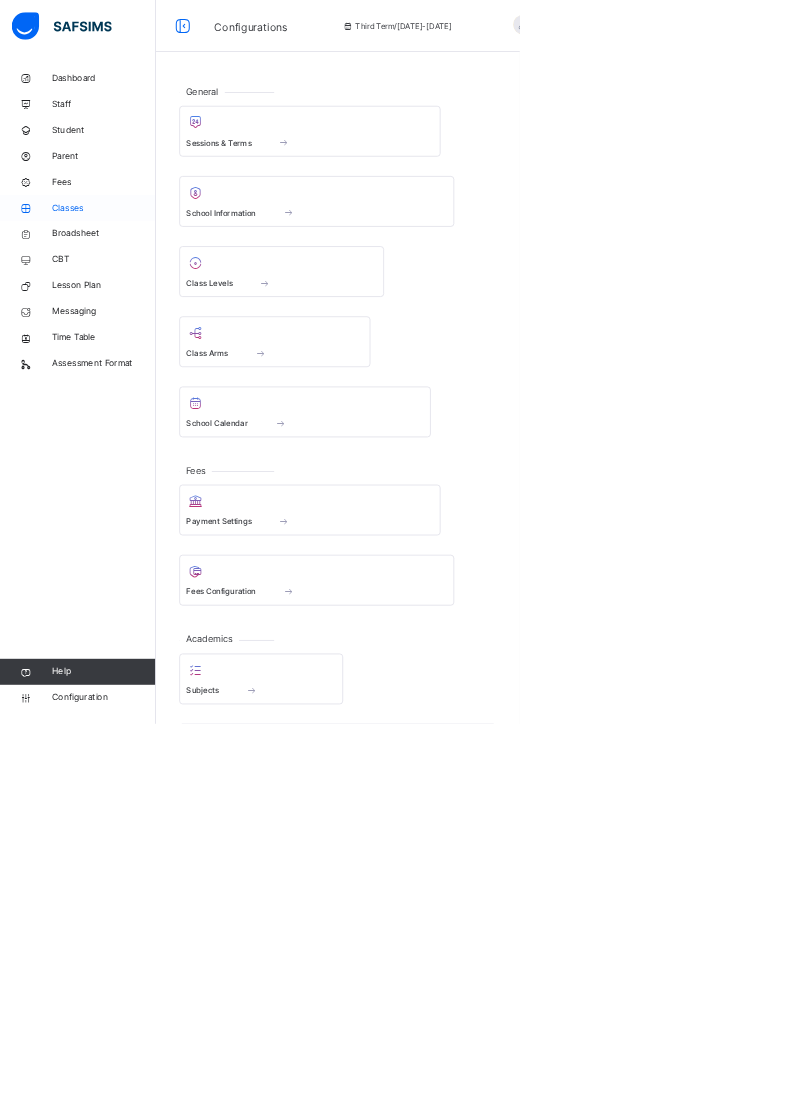 click on "Classes" at bounding box center (120, 320) 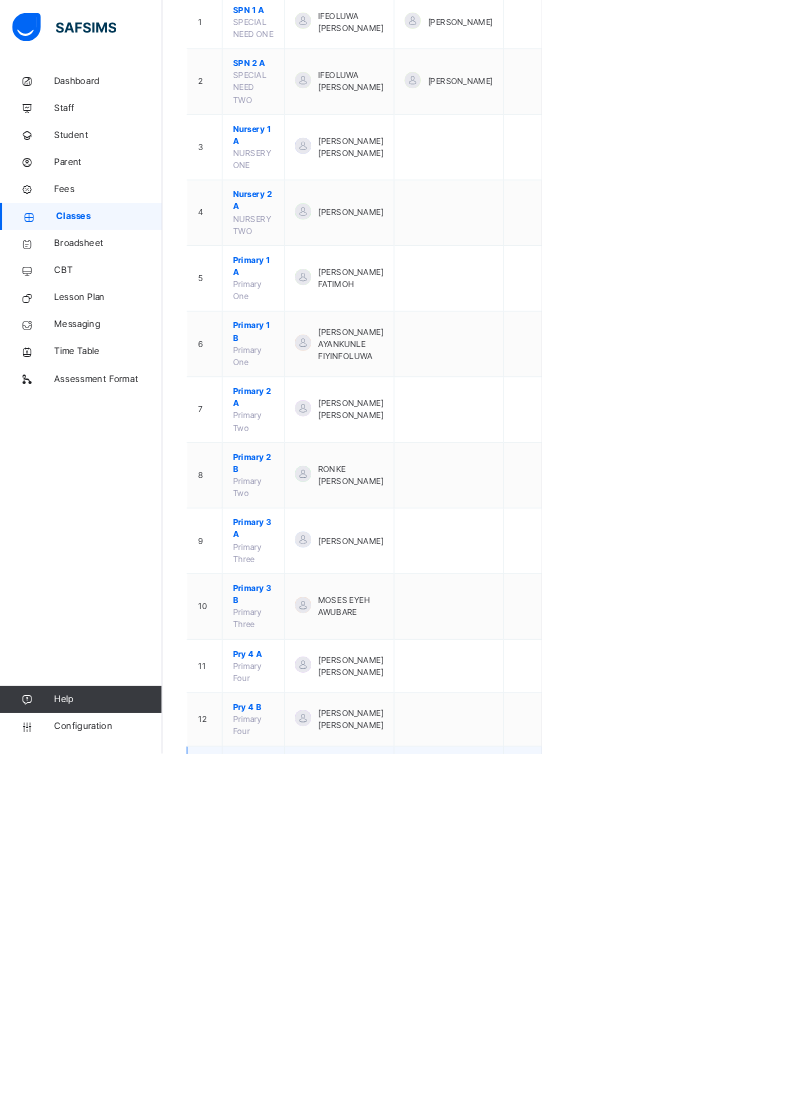 scroll, scrollTop: 349, scrollLeft: 0, axis: vertical 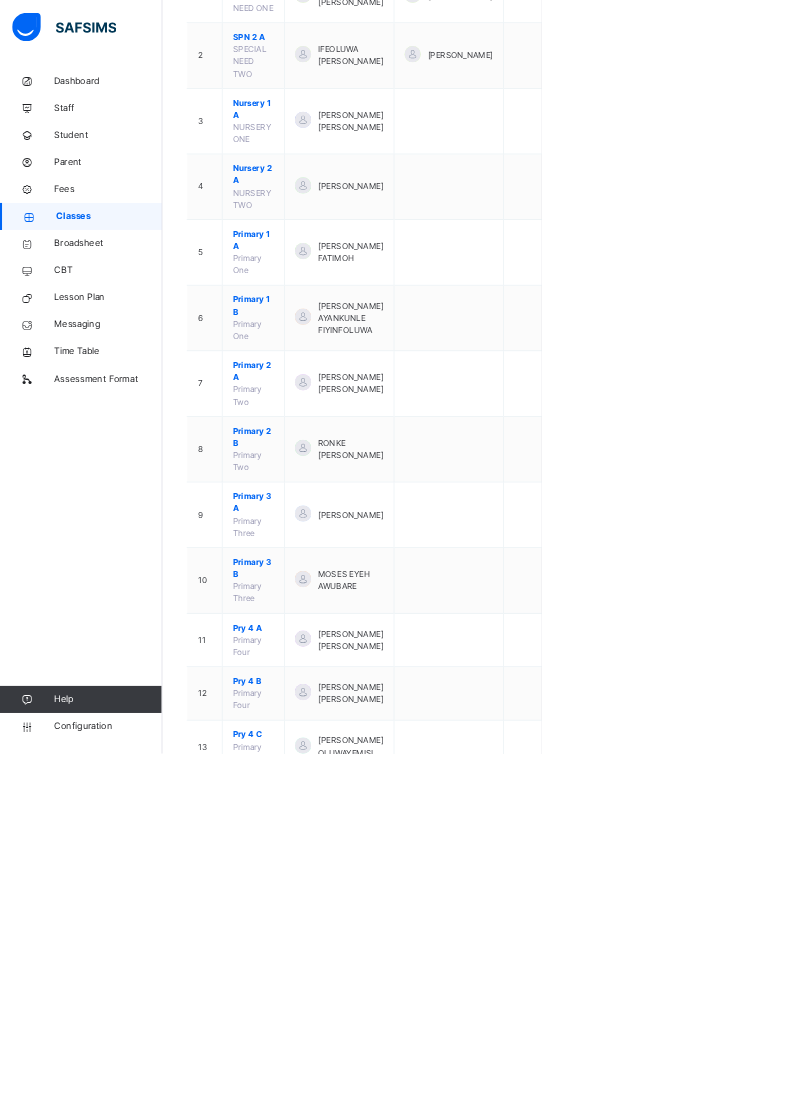 click on "View Class" at bounding box center [0, 0] 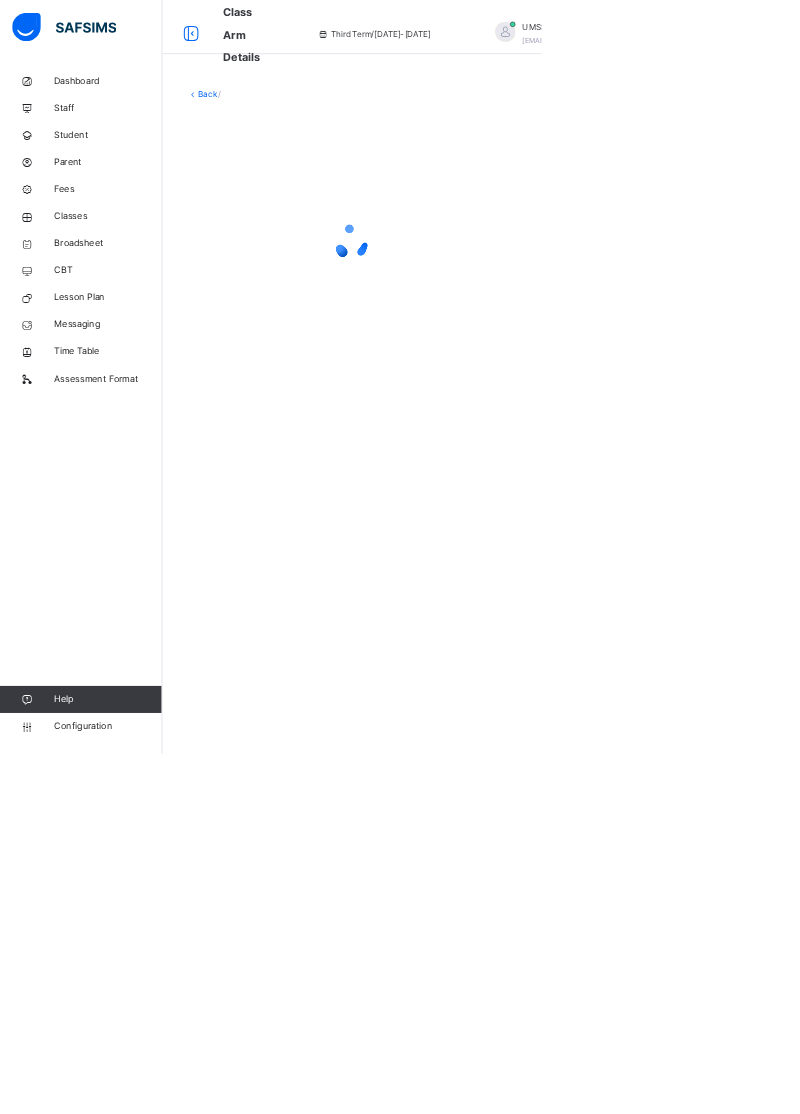 scroll, scrollTop: 0, scrollLeft: 0, axis: both 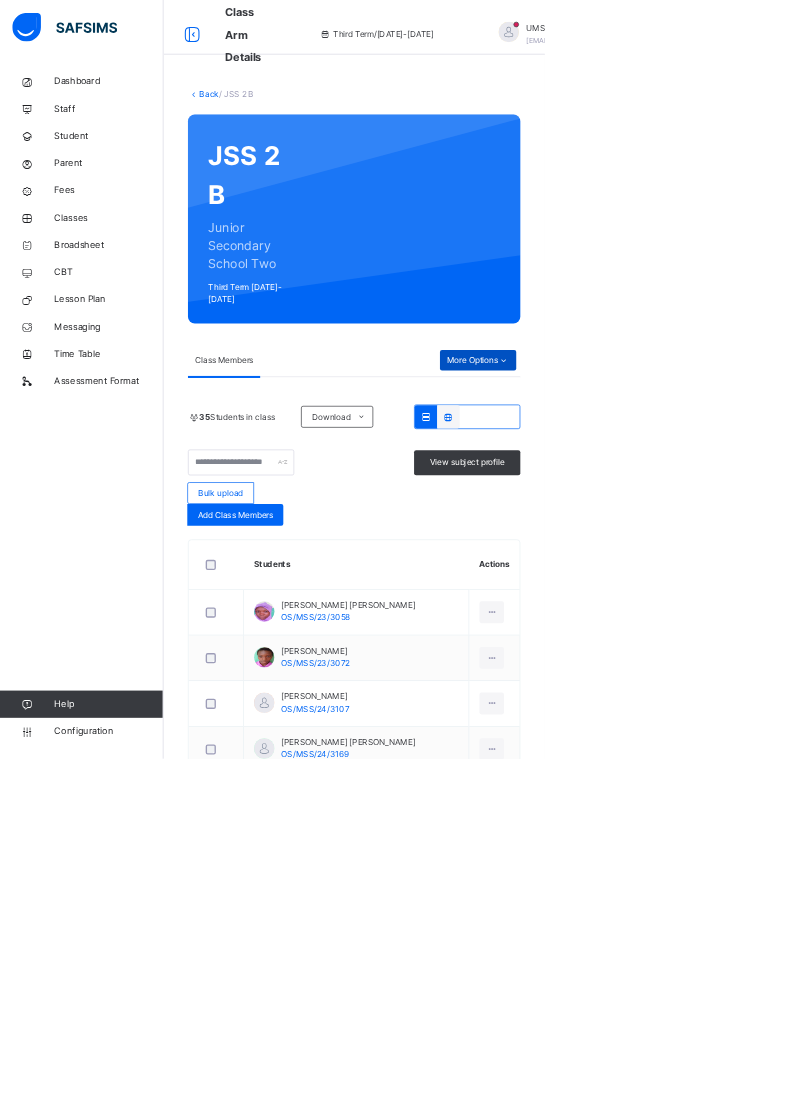 click at bounding box center (739, 529) 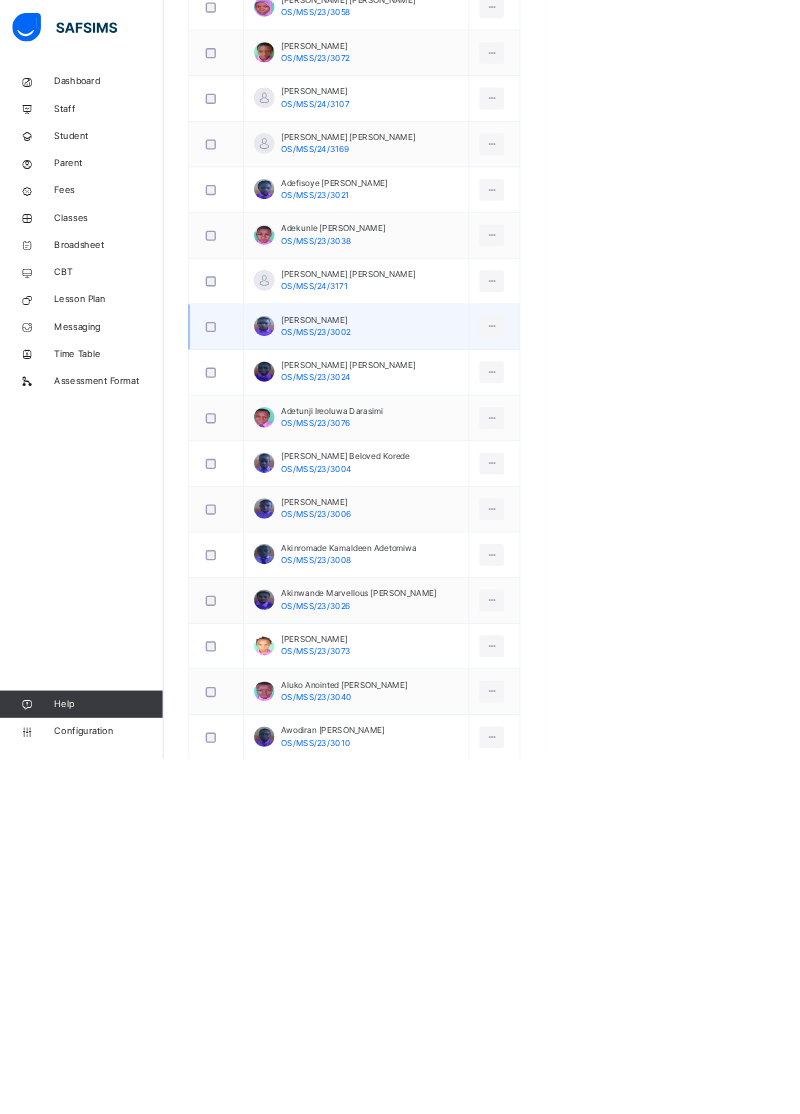 scroll, scrollTop: 0, scrollLeft: 0, axis: both 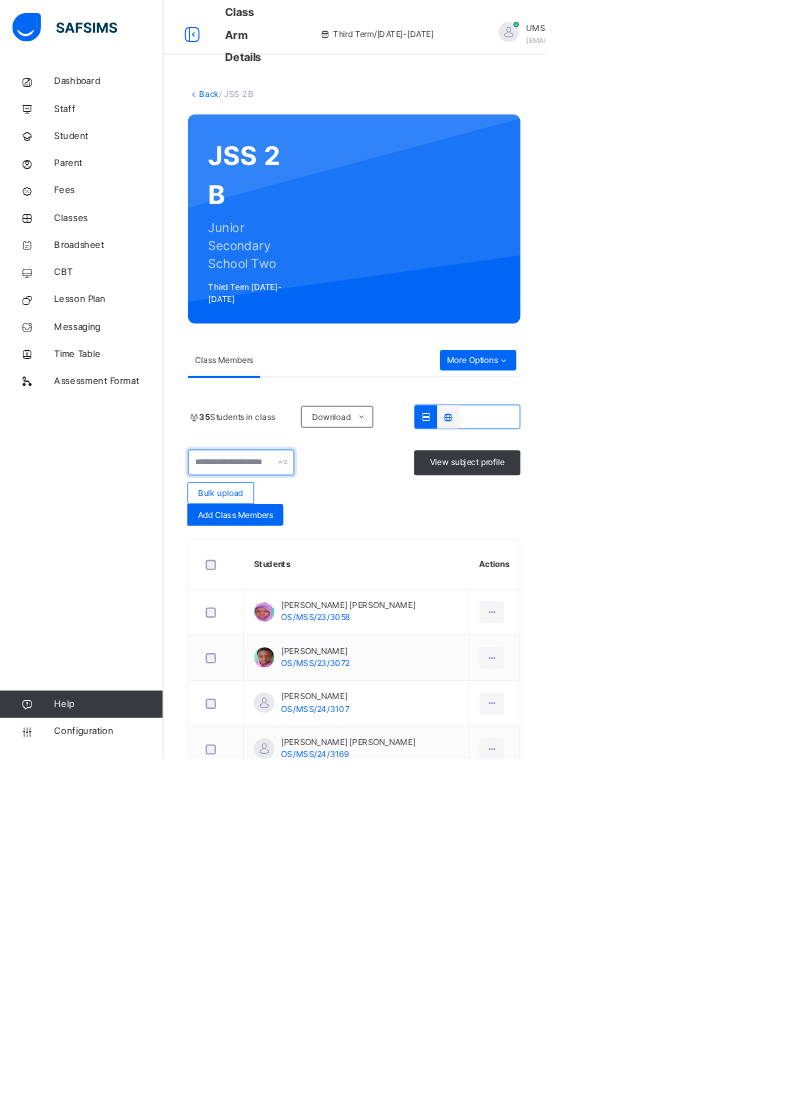 click at bounding box center [354, 679] 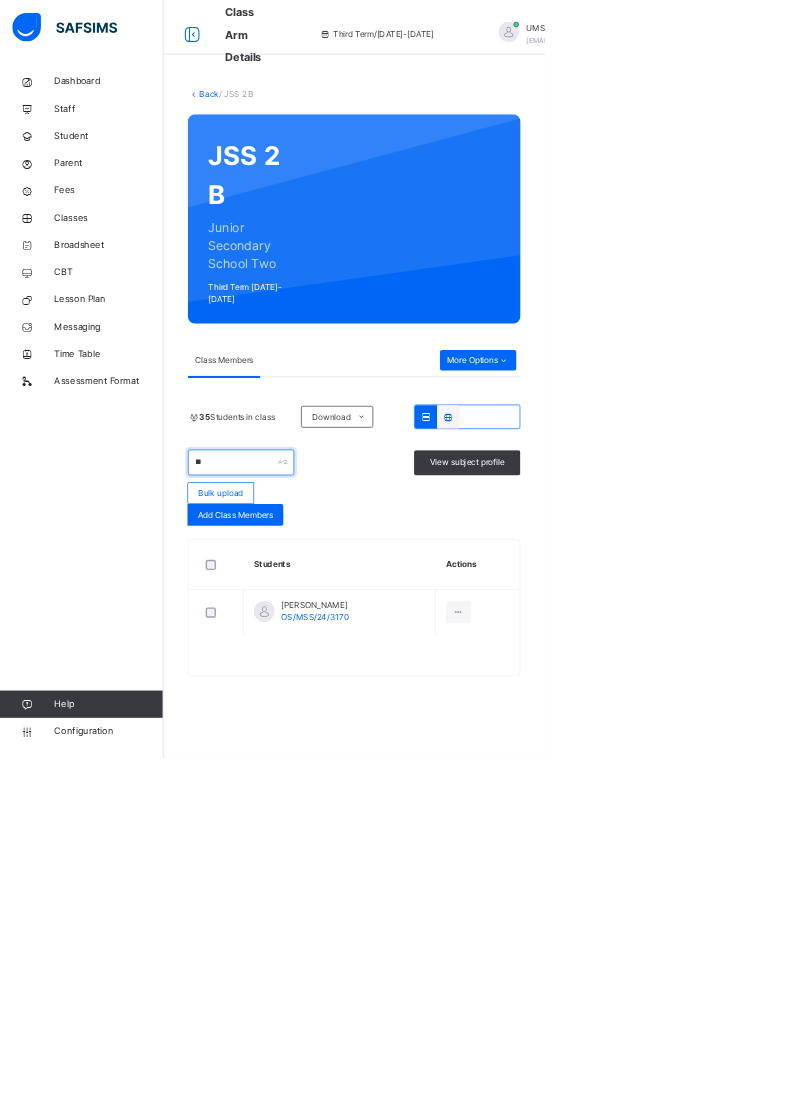 type on "*" 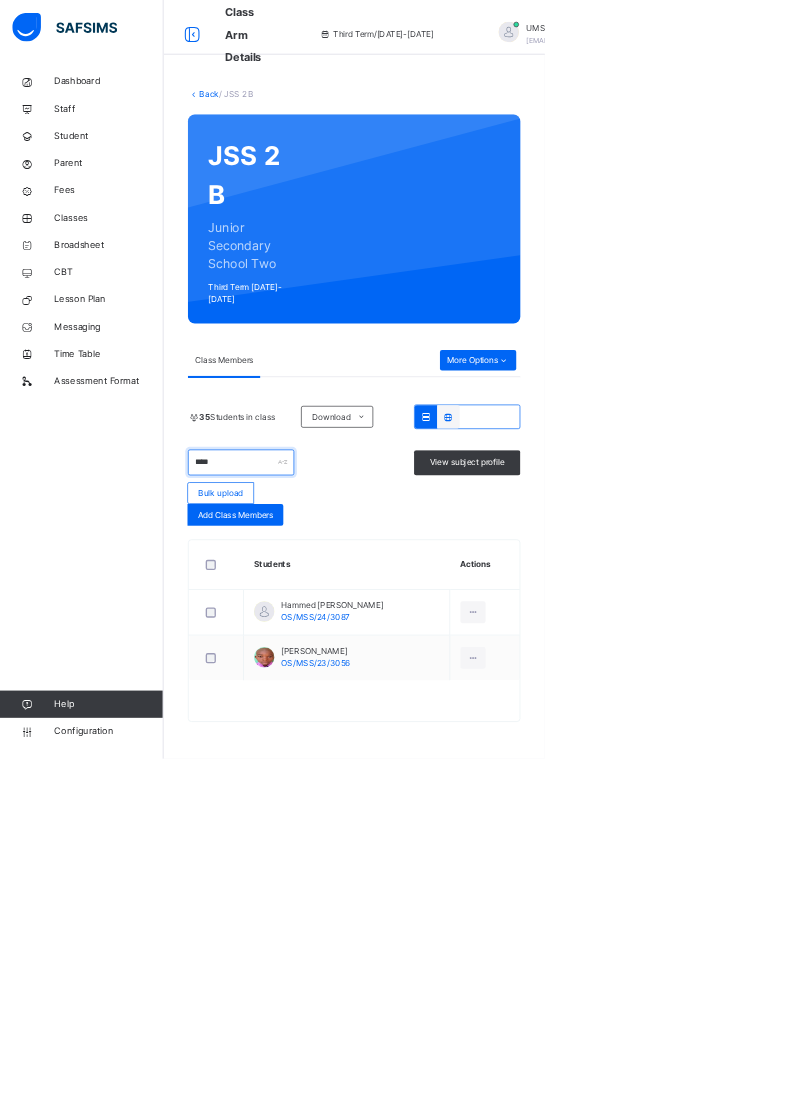 click on "****" at bounding box center [354, 679] 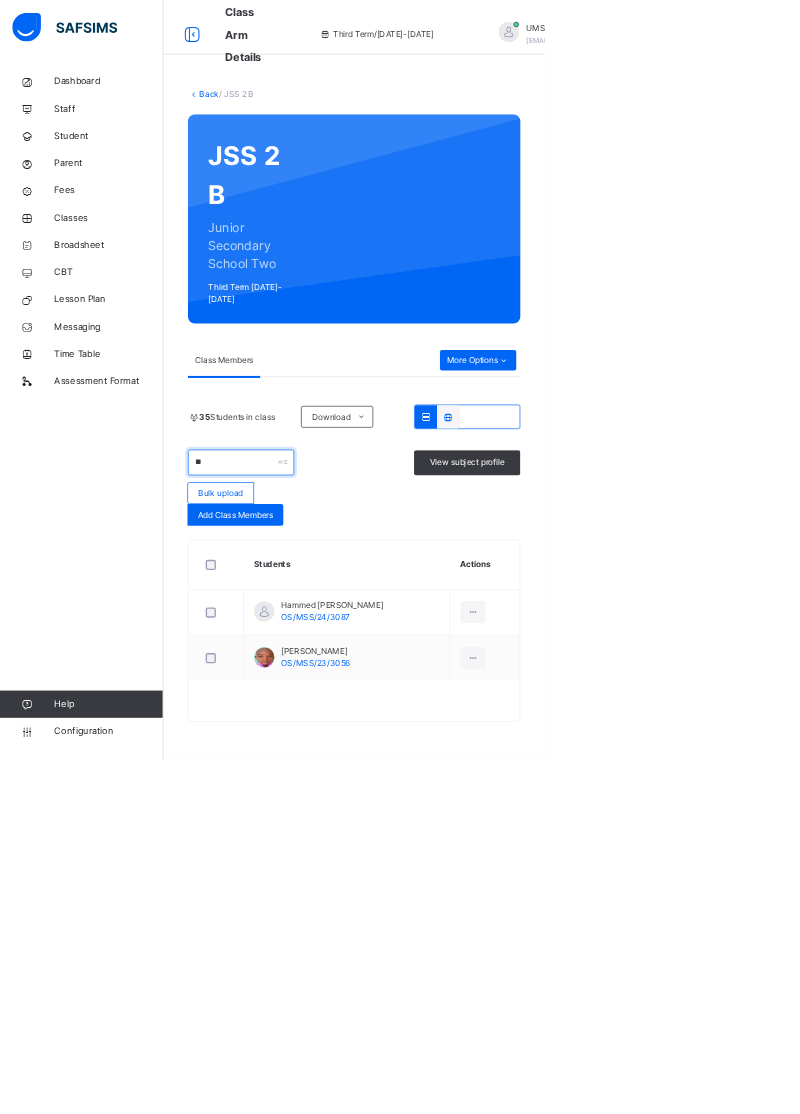 type on "*" 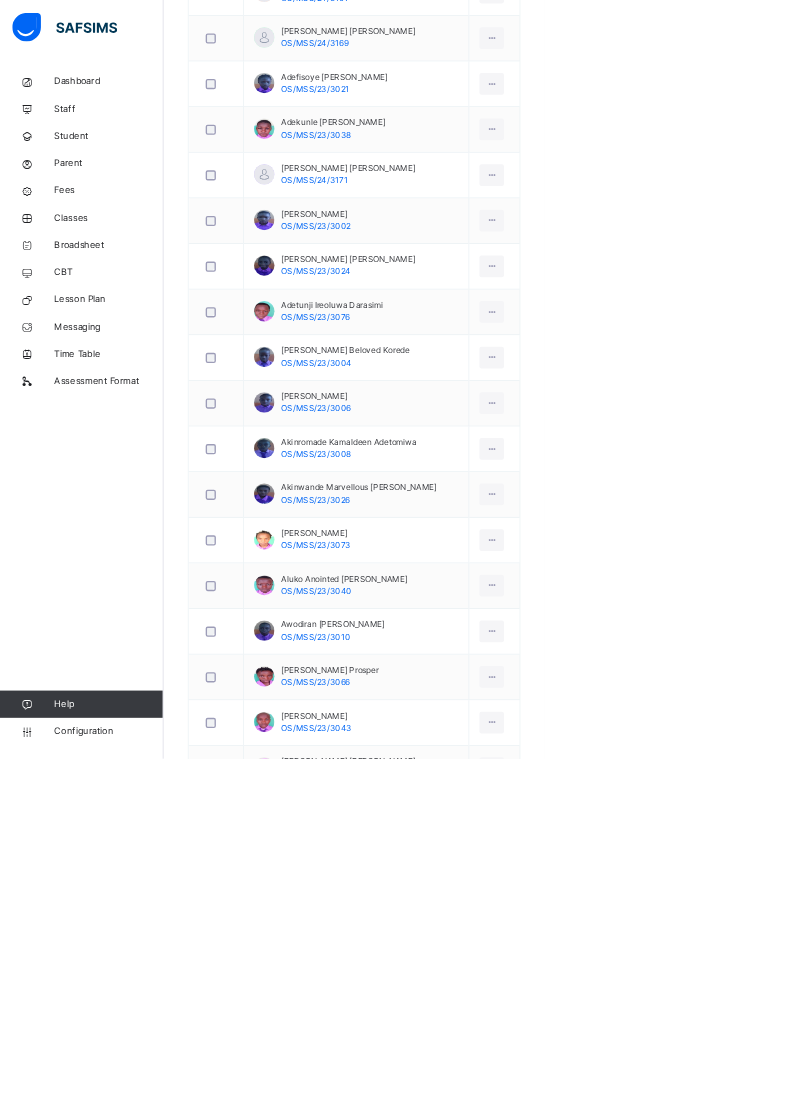 scroll, scrollTop: 0, scrollLeft: 0, axis: both 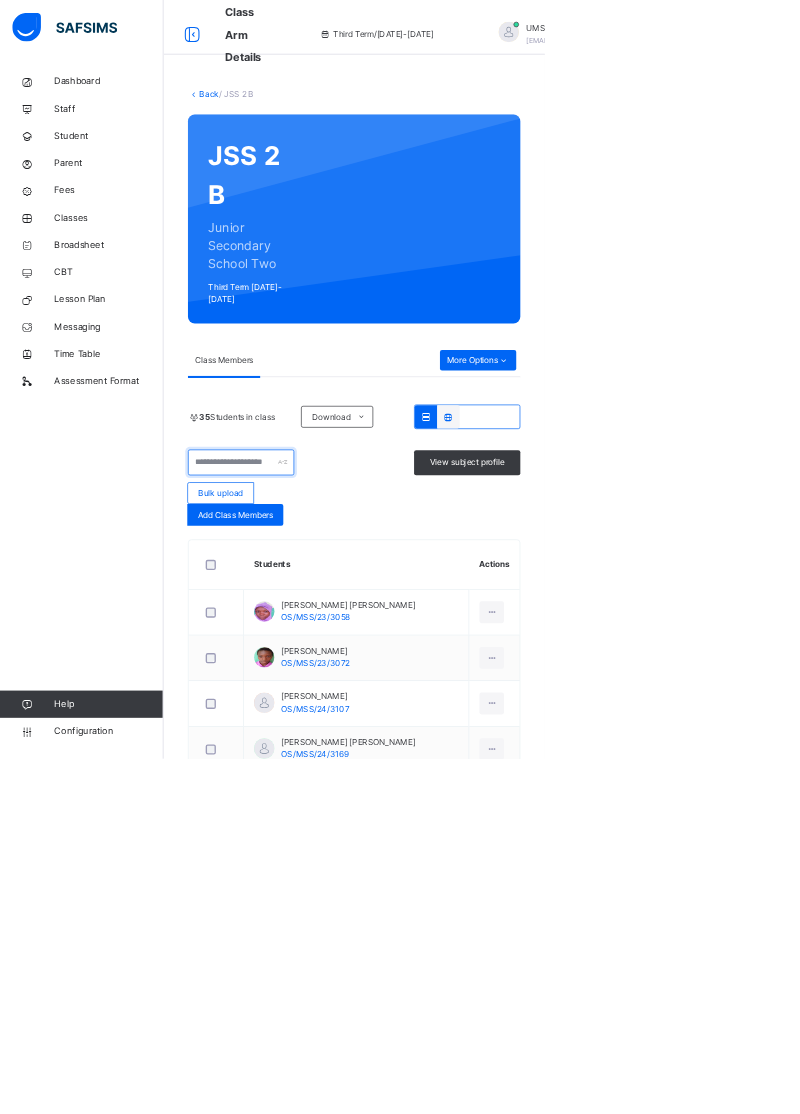 click at bounding box center [354, 679] 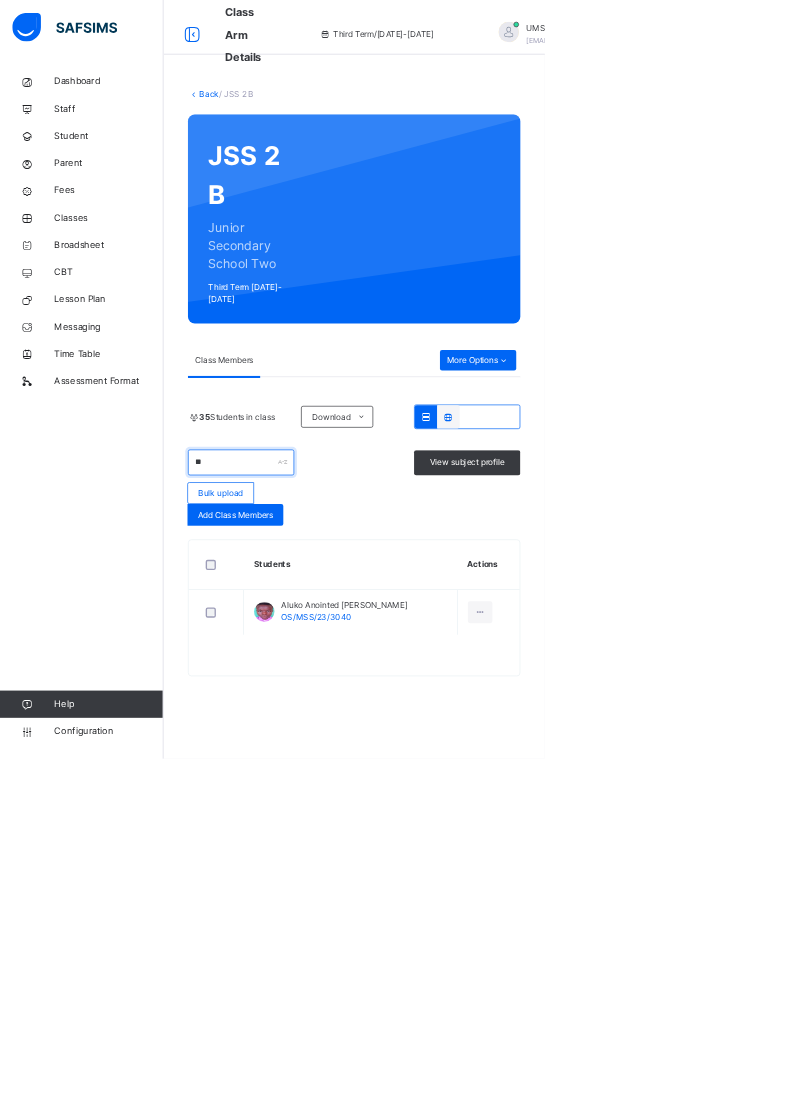 type on "*" 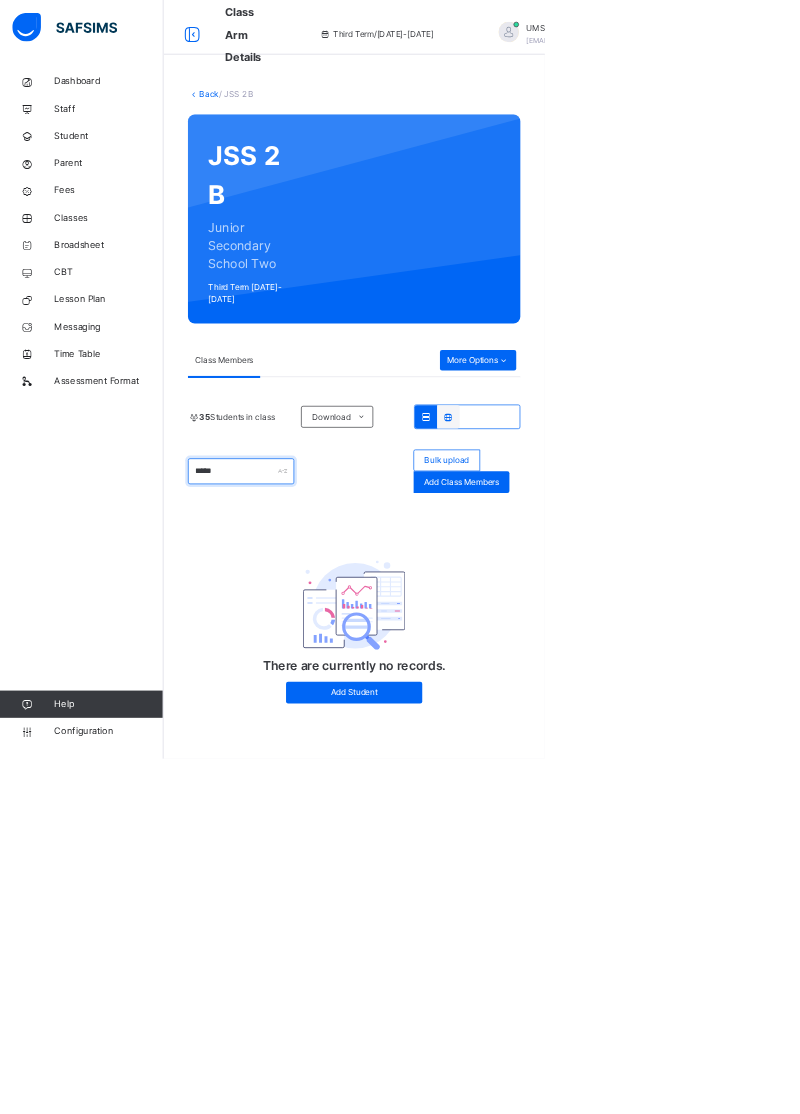 type on "******" 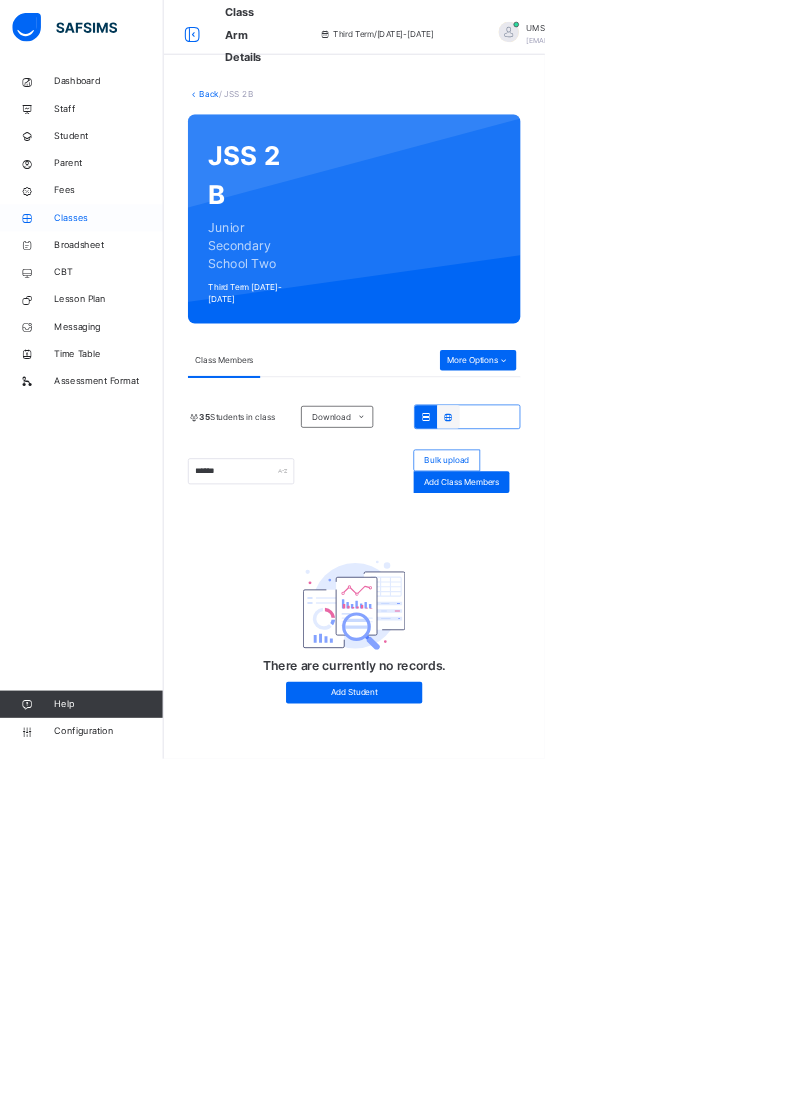 click on "Classes" at bounding box center [160, 320] 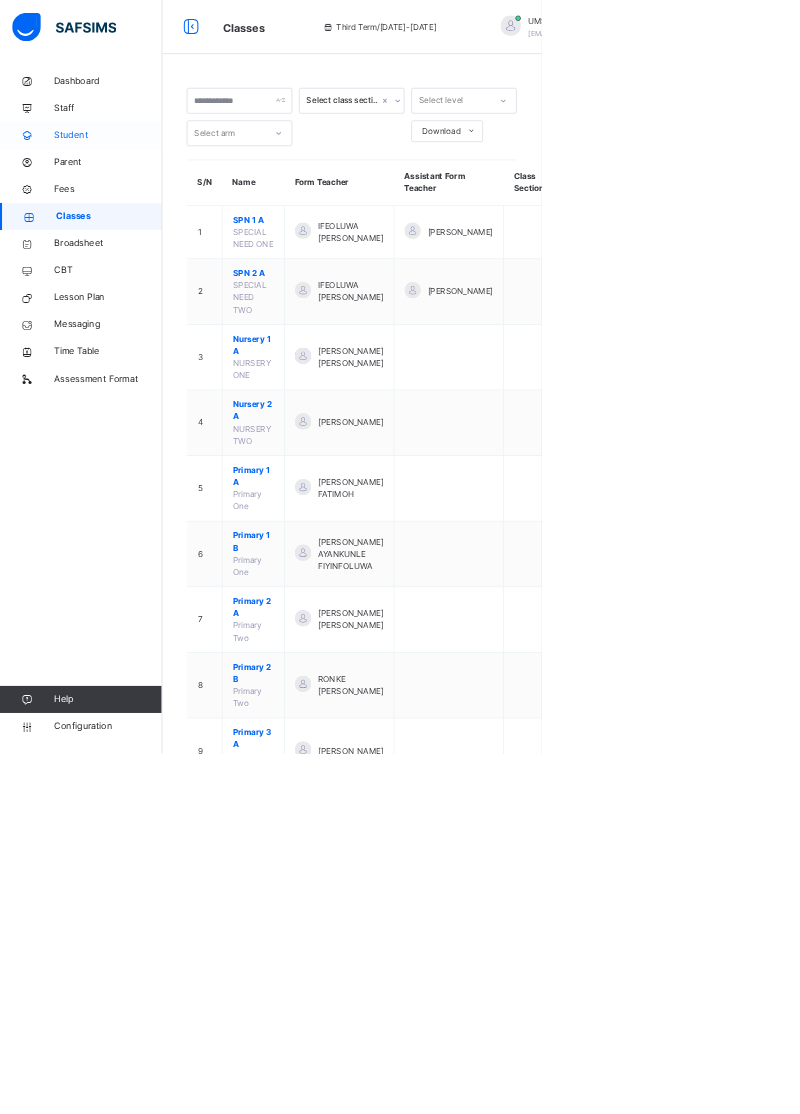 click on "Student" at bounding box center (120, 200) 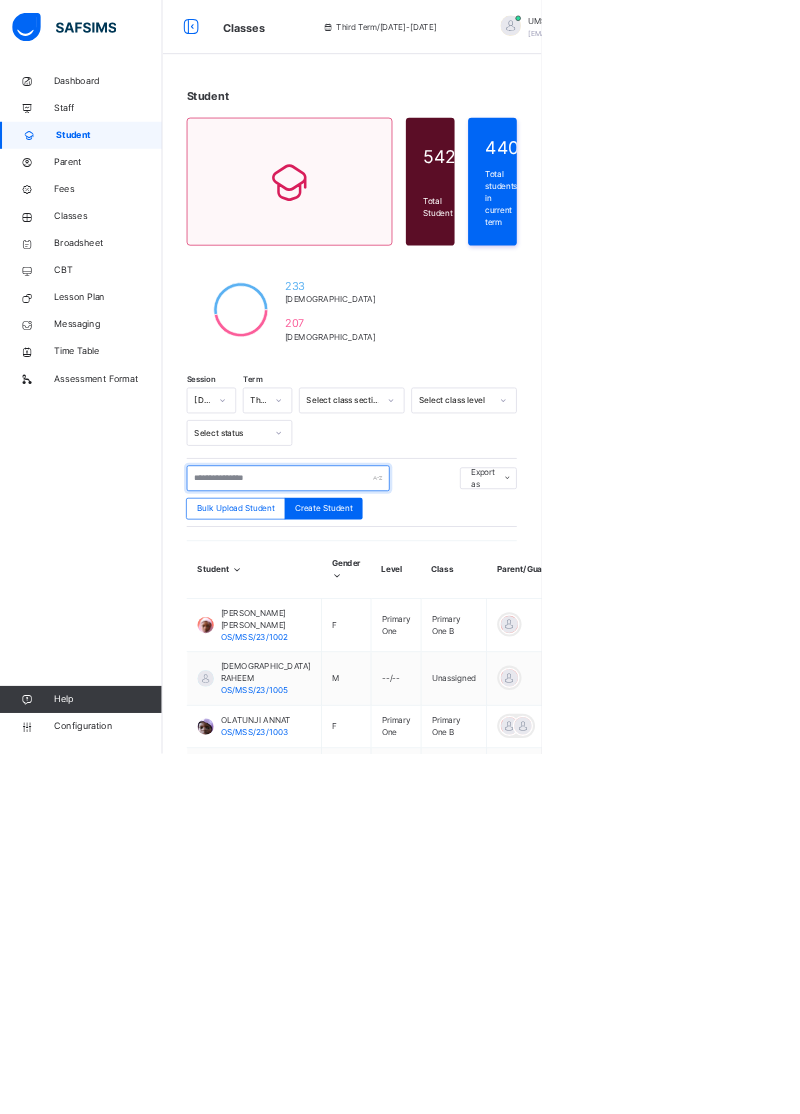 drag, startPoint x: 382, startPoint y: 681, endPoint x: 372, endPoint y: 683, distance: 10.198039 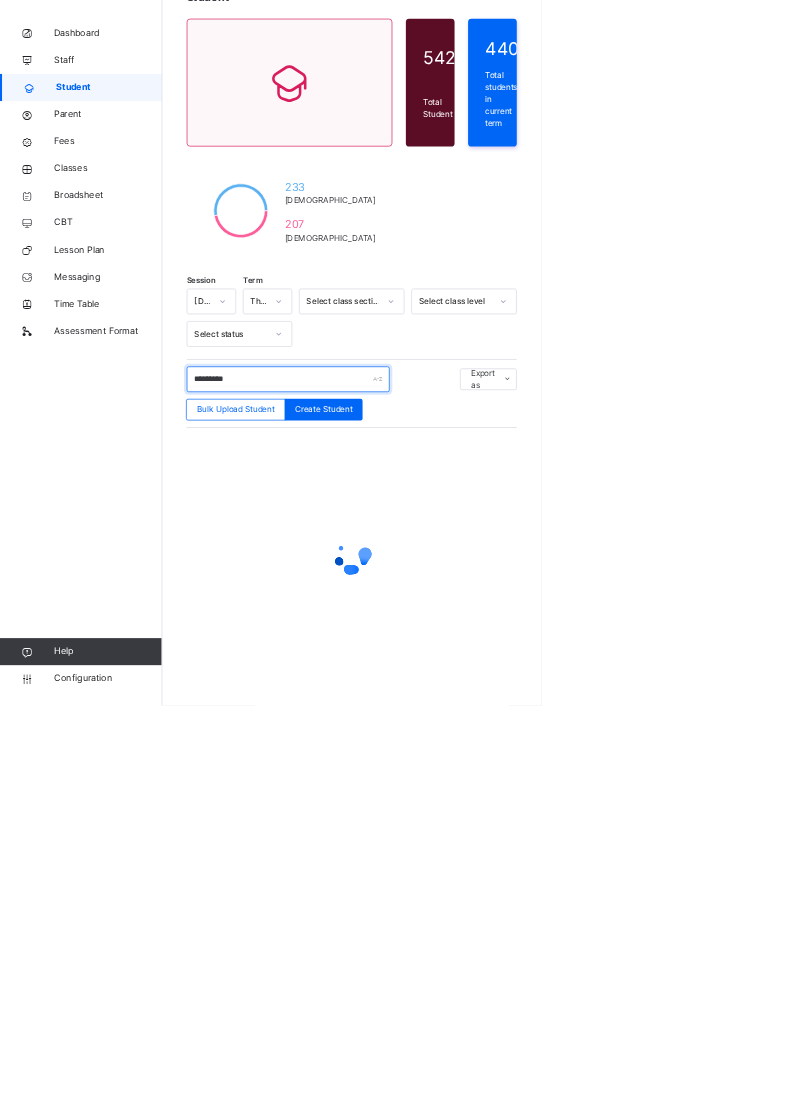 scroll, scrollTop: 0, scrollLeft: 0, axis: both 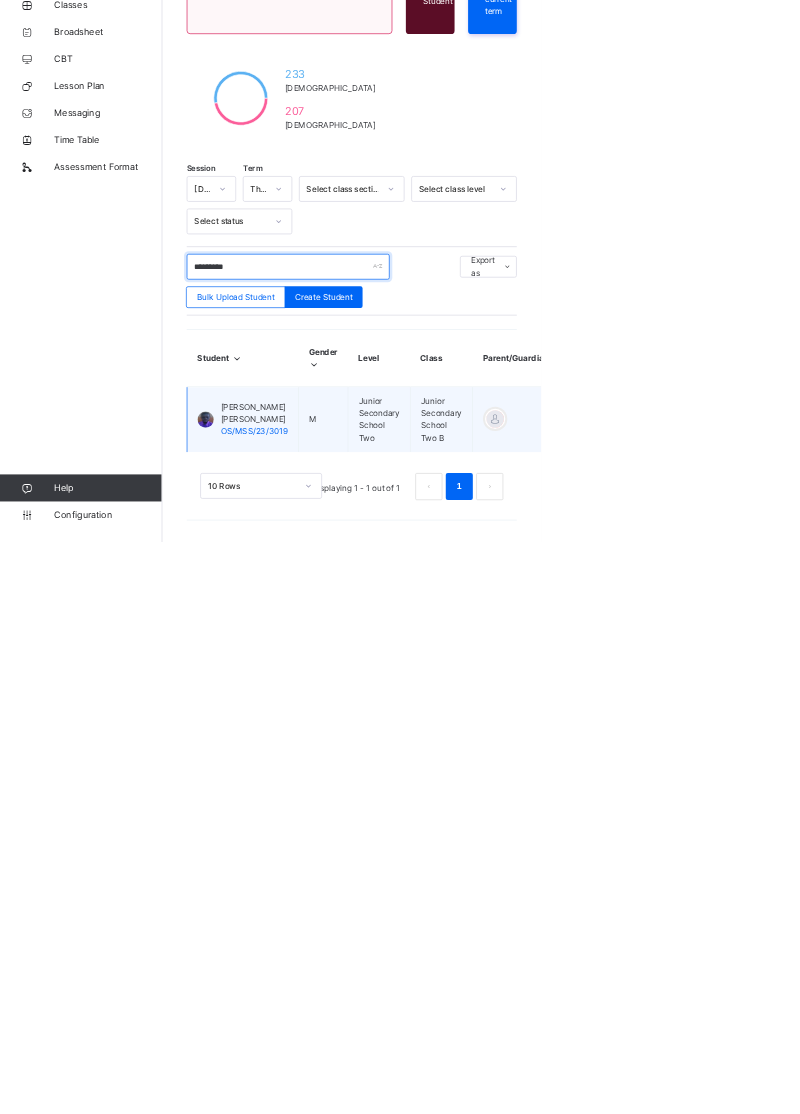 type on "*********" 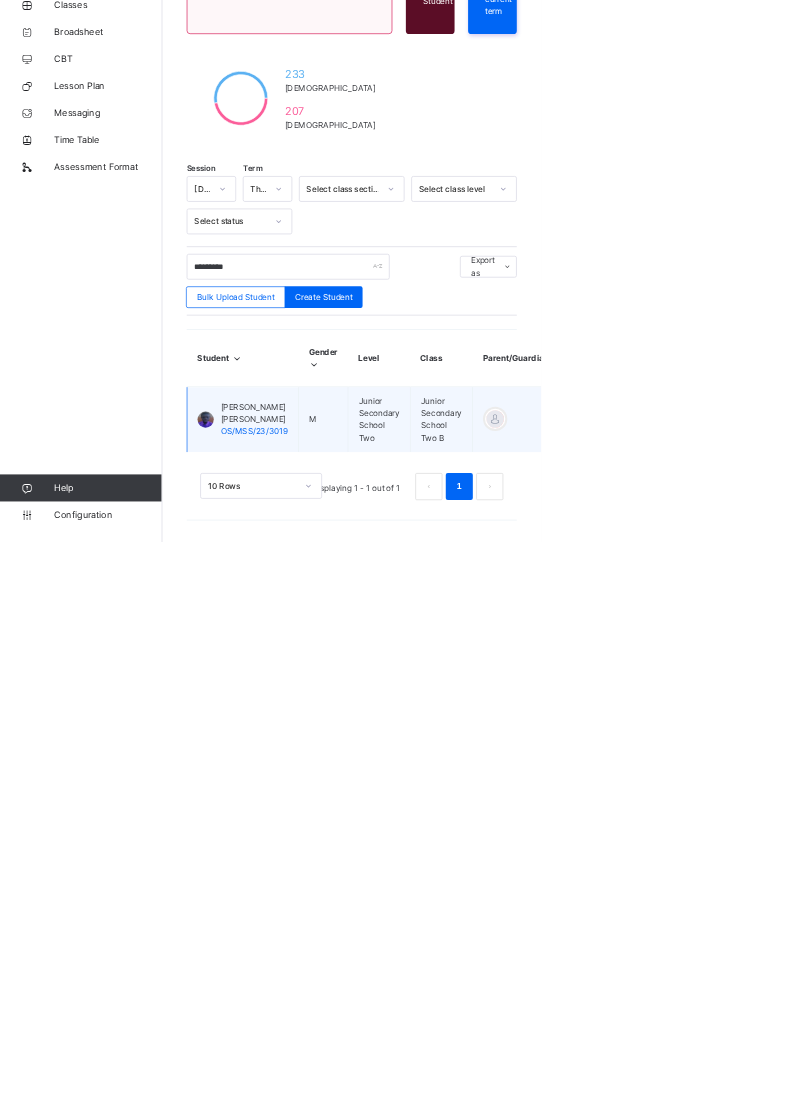 click on "Edit Student" at bounding box center (965, 1009) 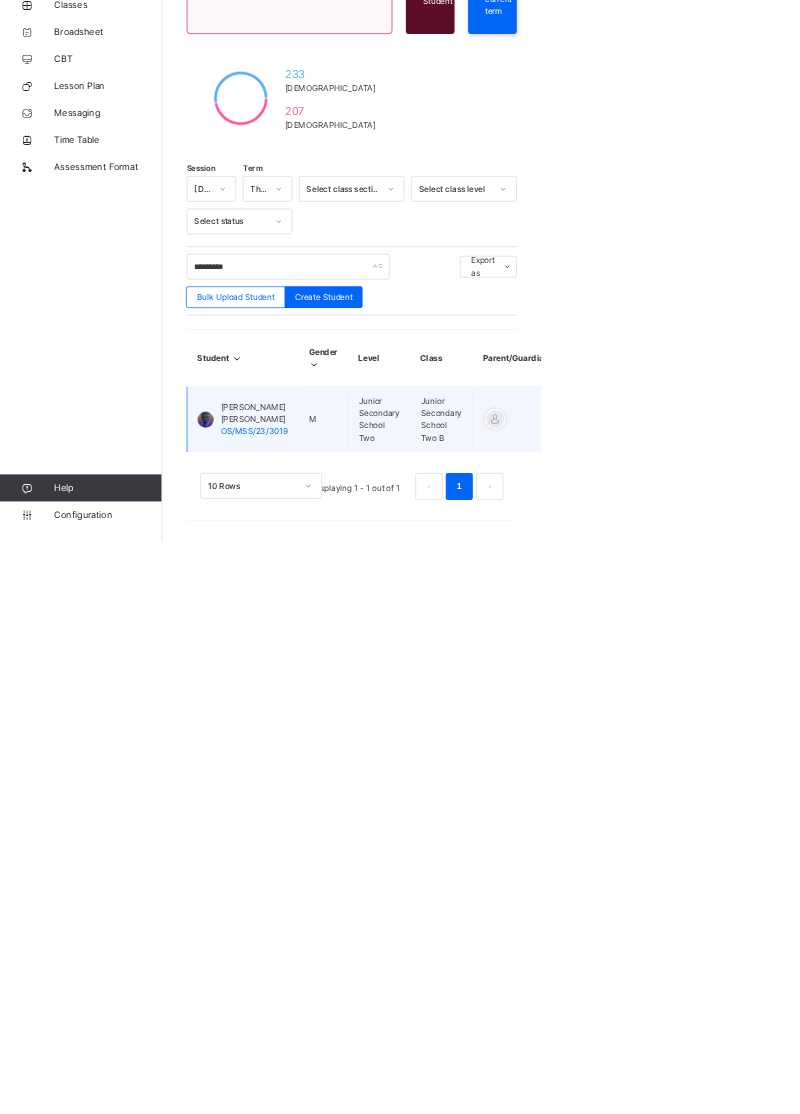 select on "**" 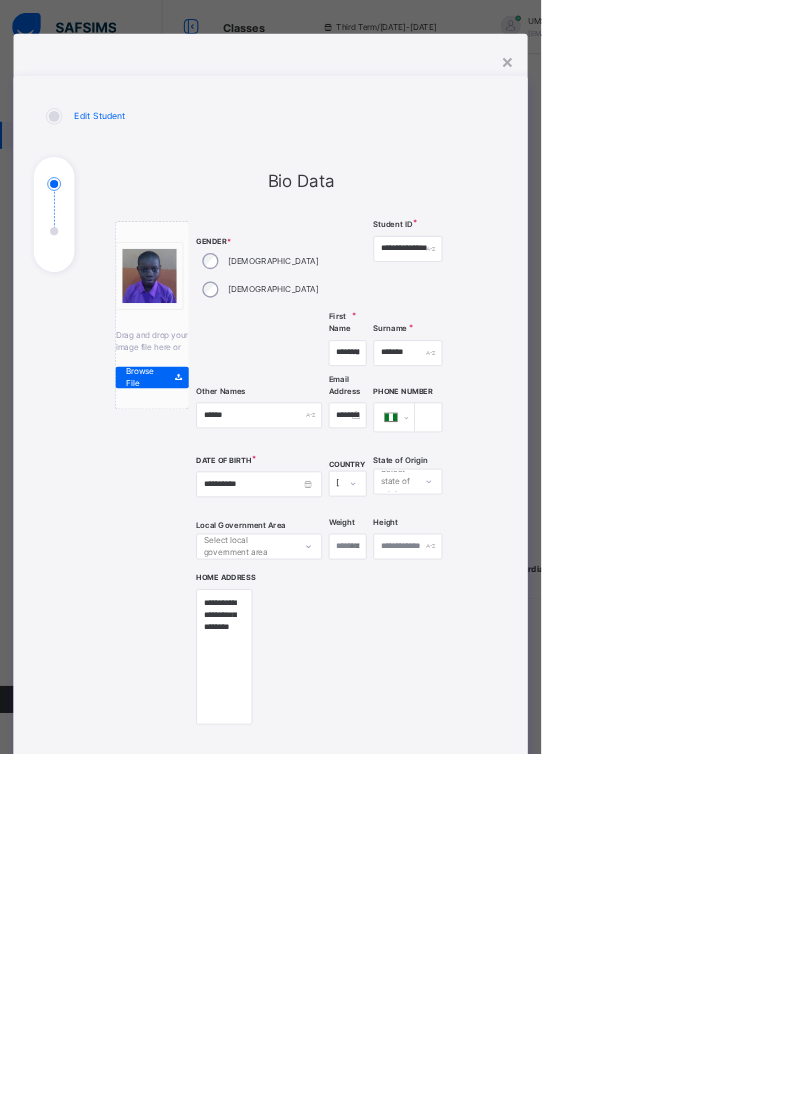 click at bounding box center (630, 1152) 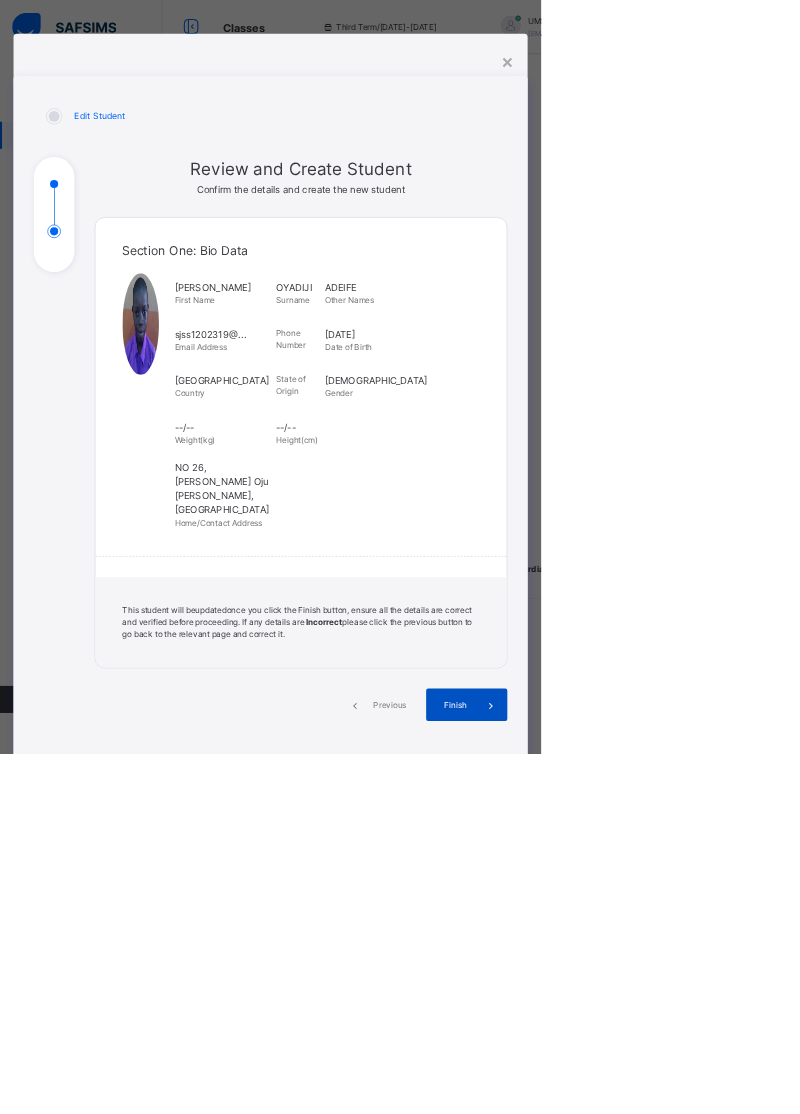 click on "Finish" at bounding box center (690, 1042) 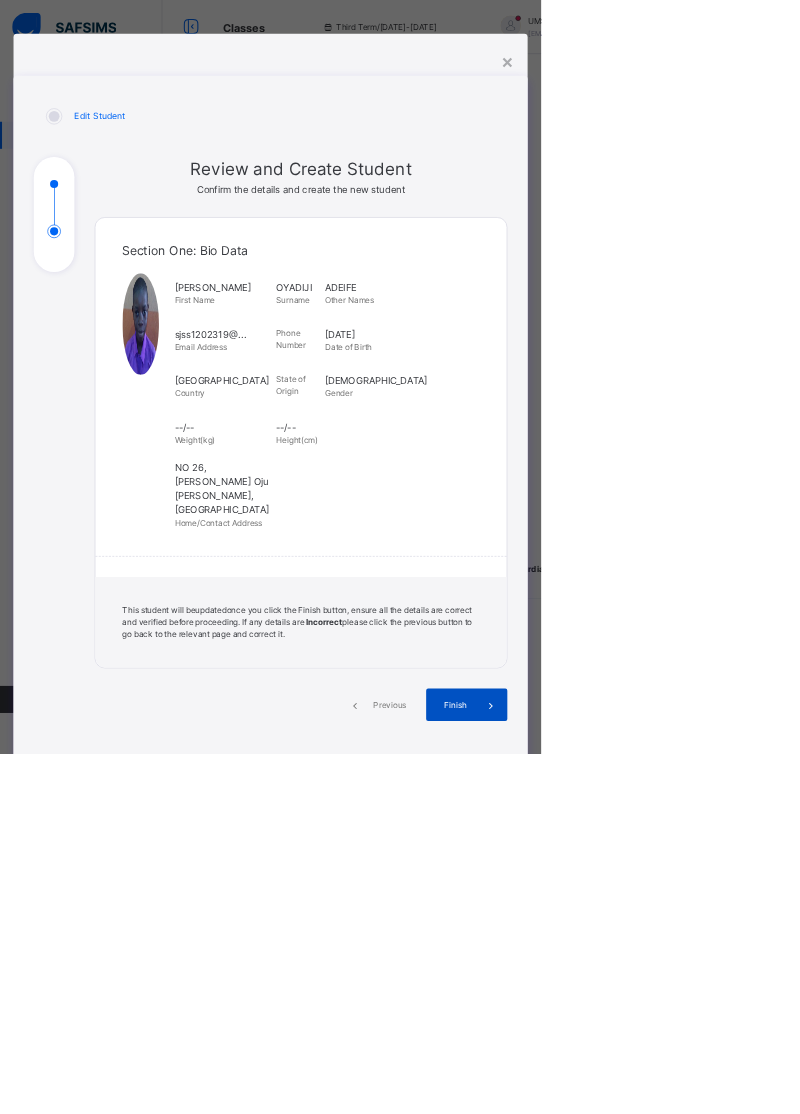 click on "Finish" at bounding box center (690, 1042) 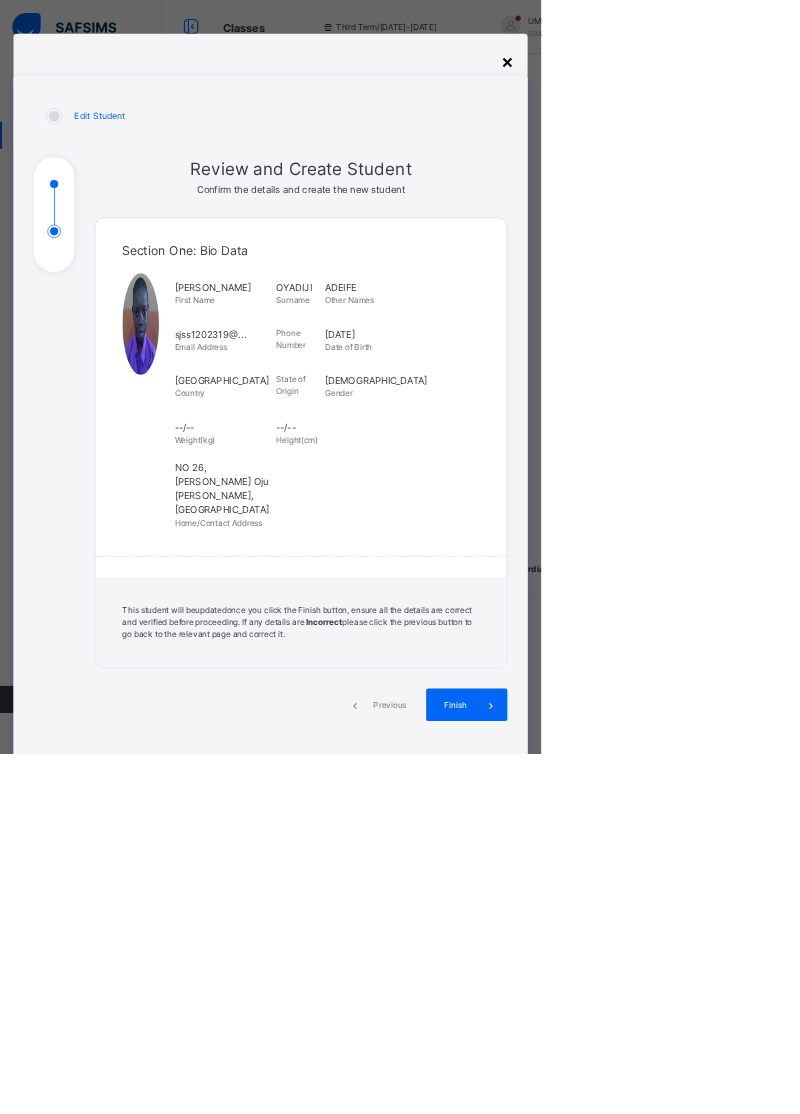 click on "×" at bounding box center (750, 91) 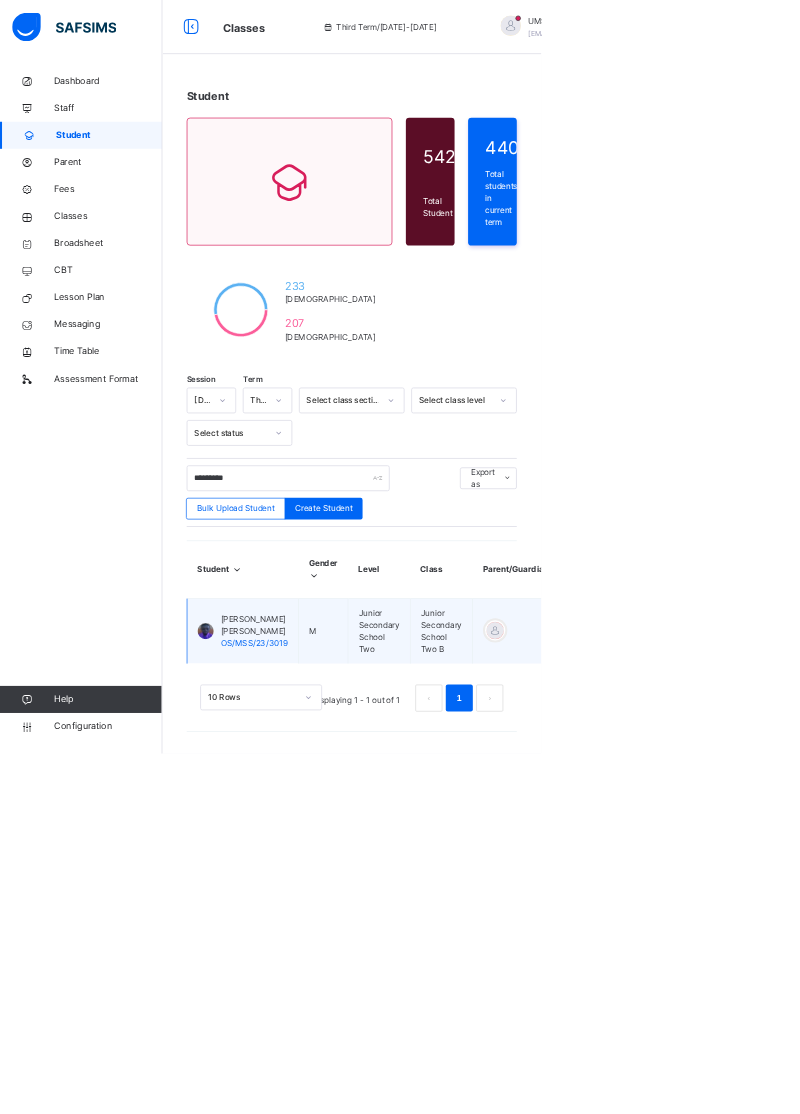click on "View Profile Edit Student Link Parent/Guardian Delete Student" at bounding box center (950, 1027) 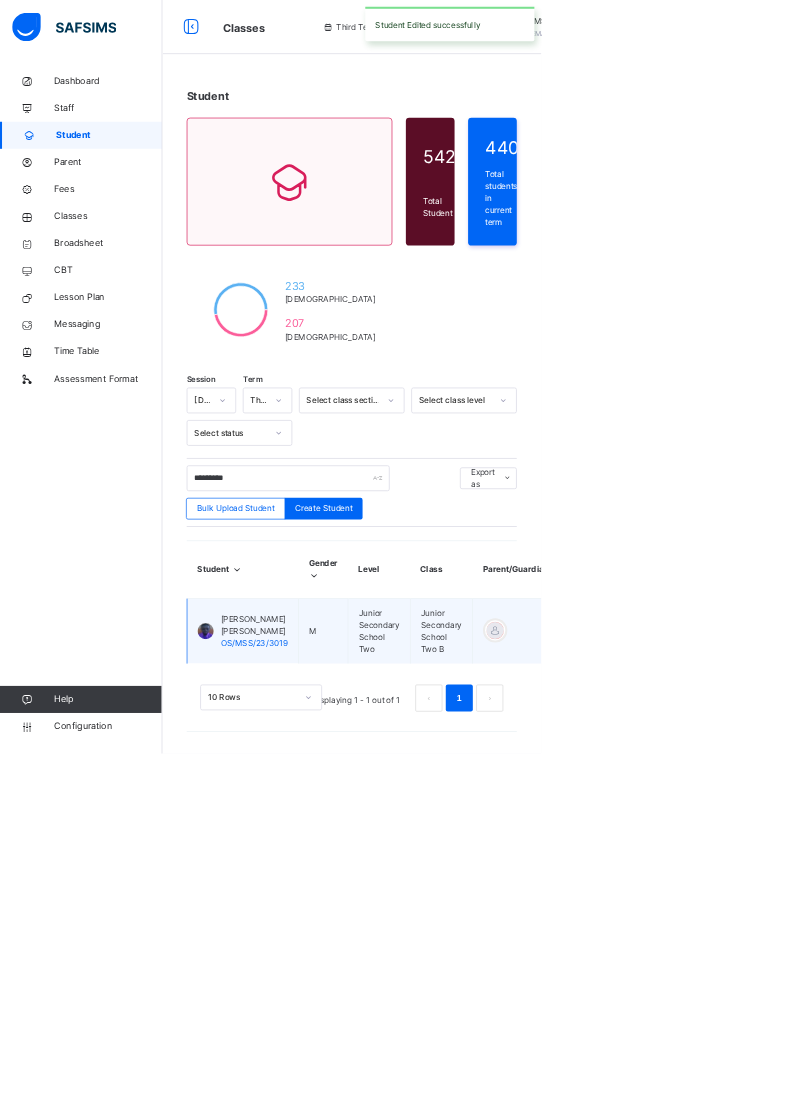 click on "View Profile" at bounding box center (965, 973) 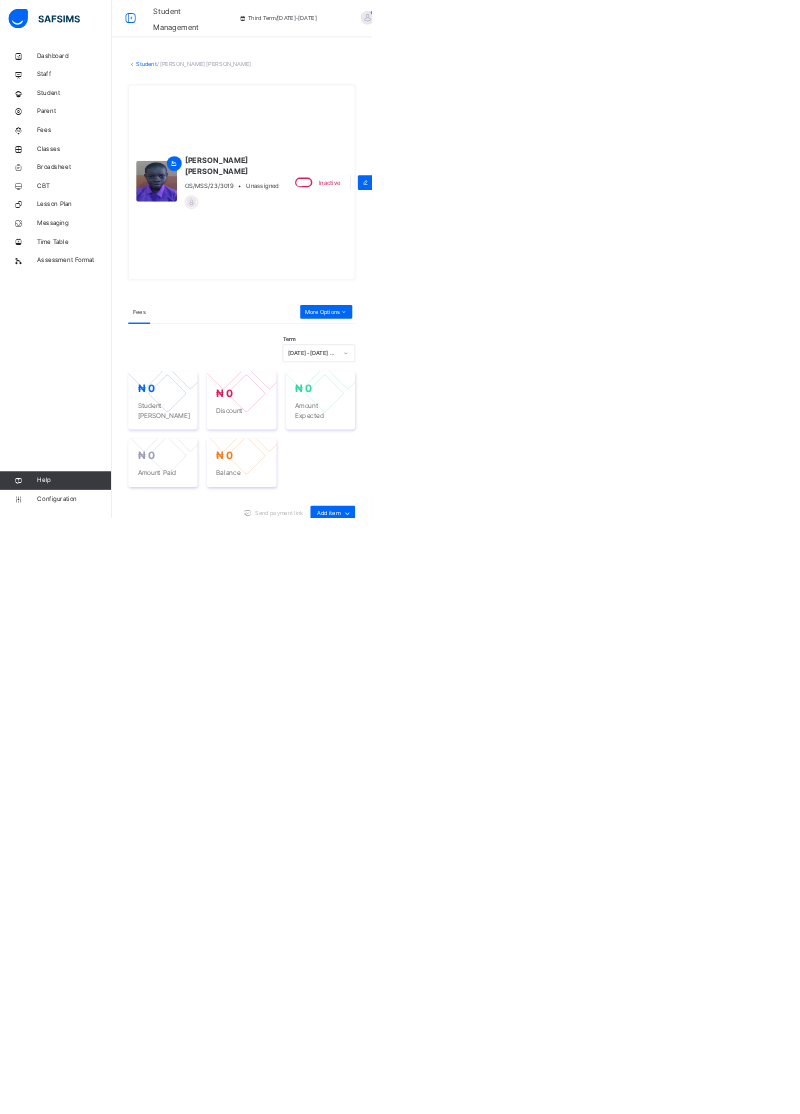 click on "[PERSON_NAME] [PERSON_NAME] OS/MSS/23/3019 •  Unassigned   Inactive   Edit" at bounding box center (575, 392) 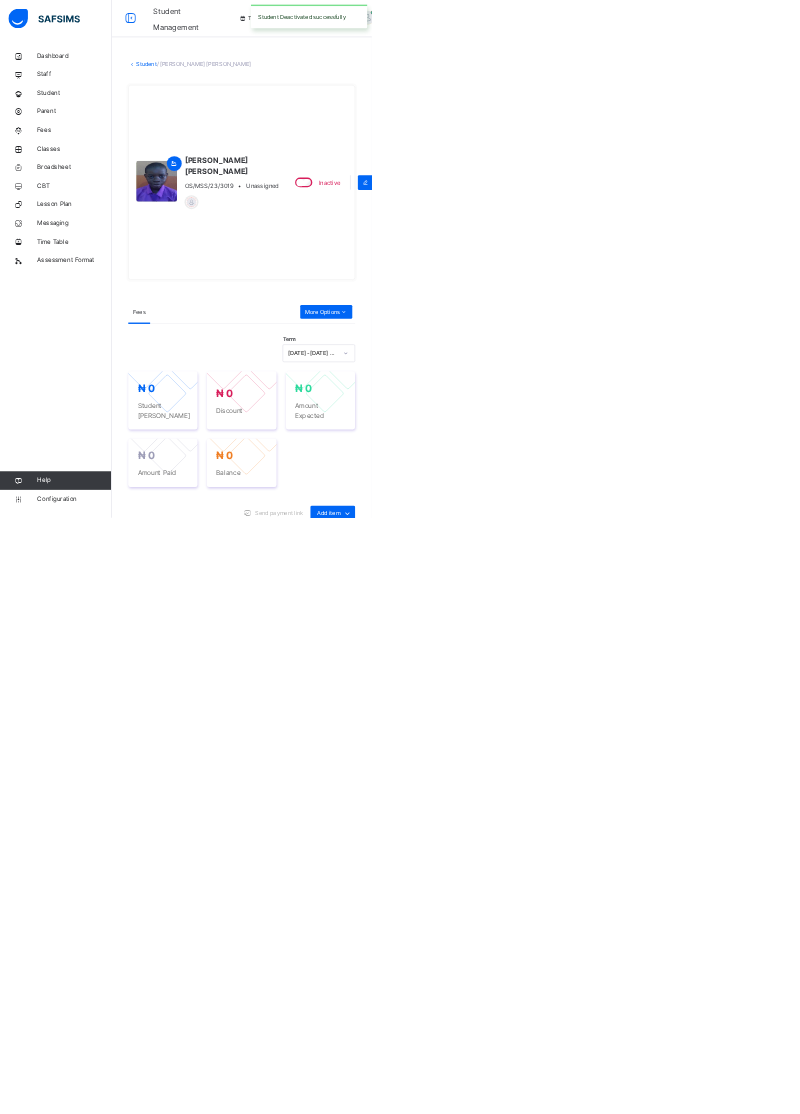 click on "Student" at bounding box center (315, 138) 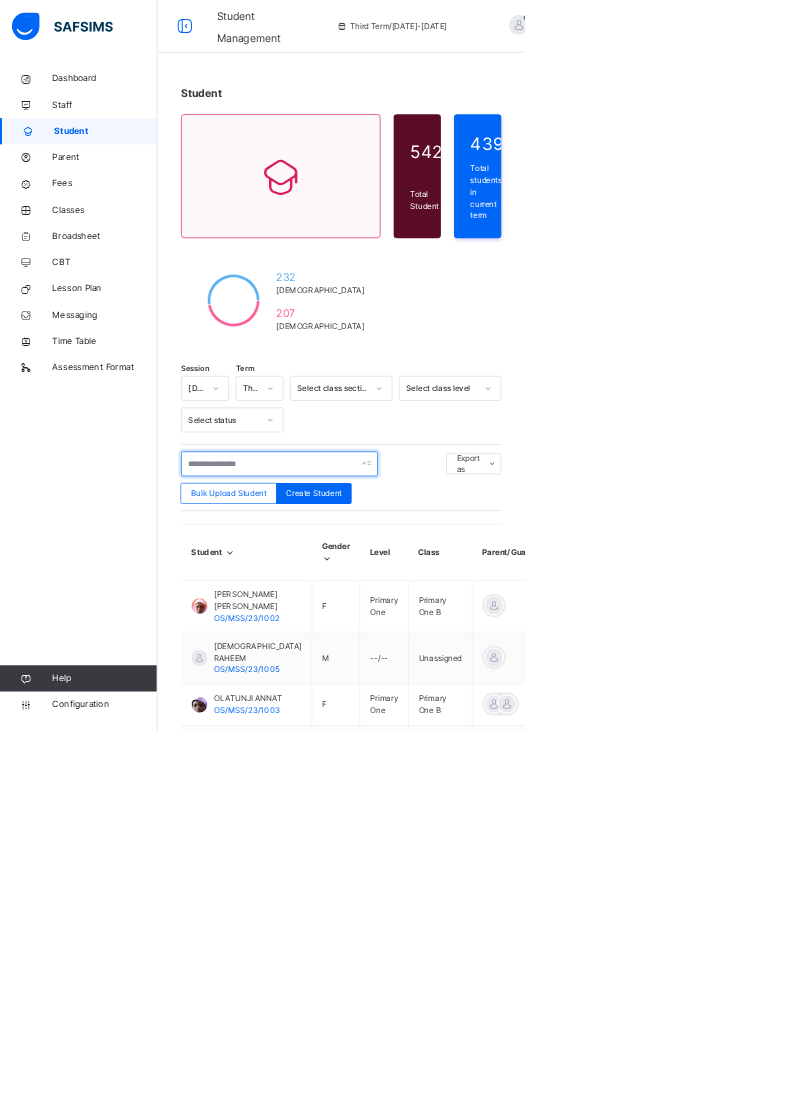 click at bounding box center [426, 707] 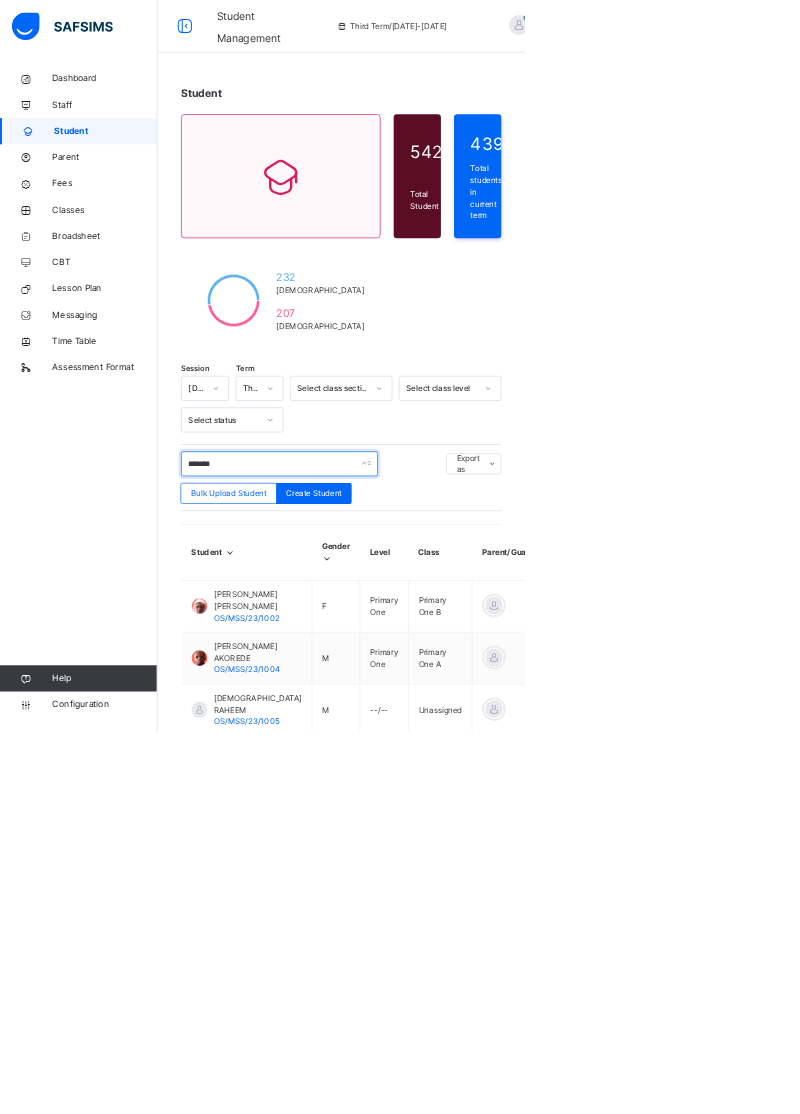 type on "********" 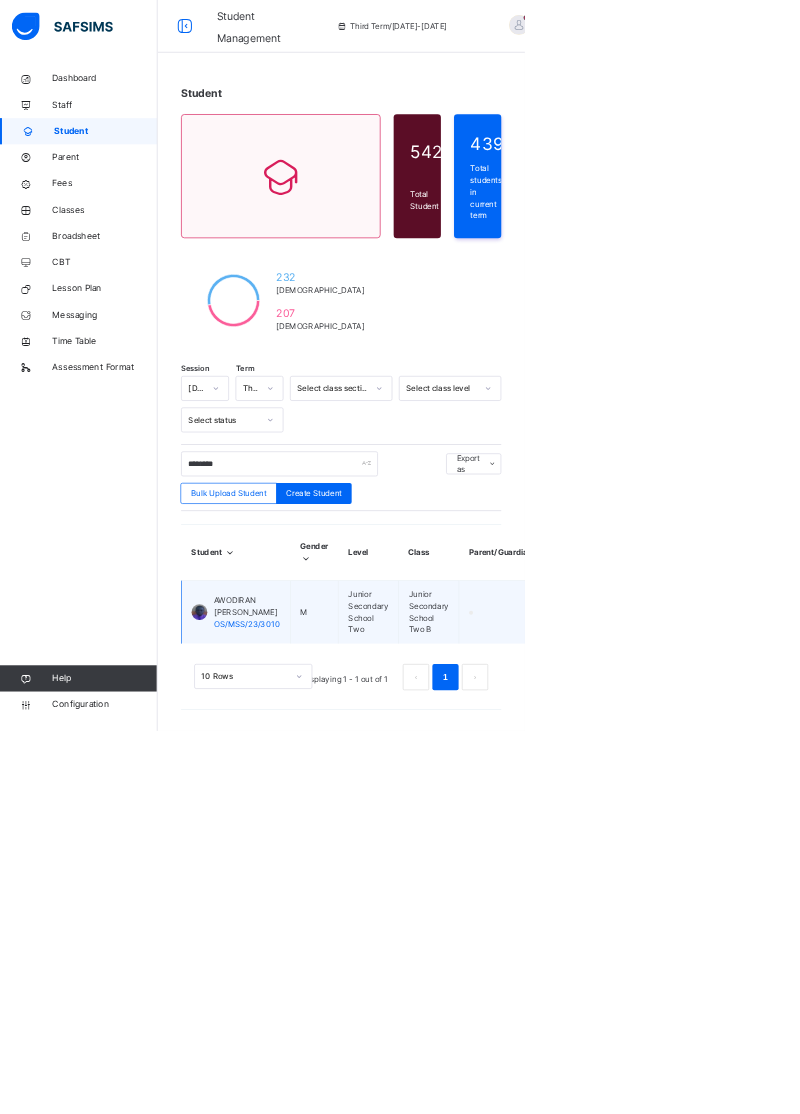 click on "View Profile" at bounding box center (966, 973) 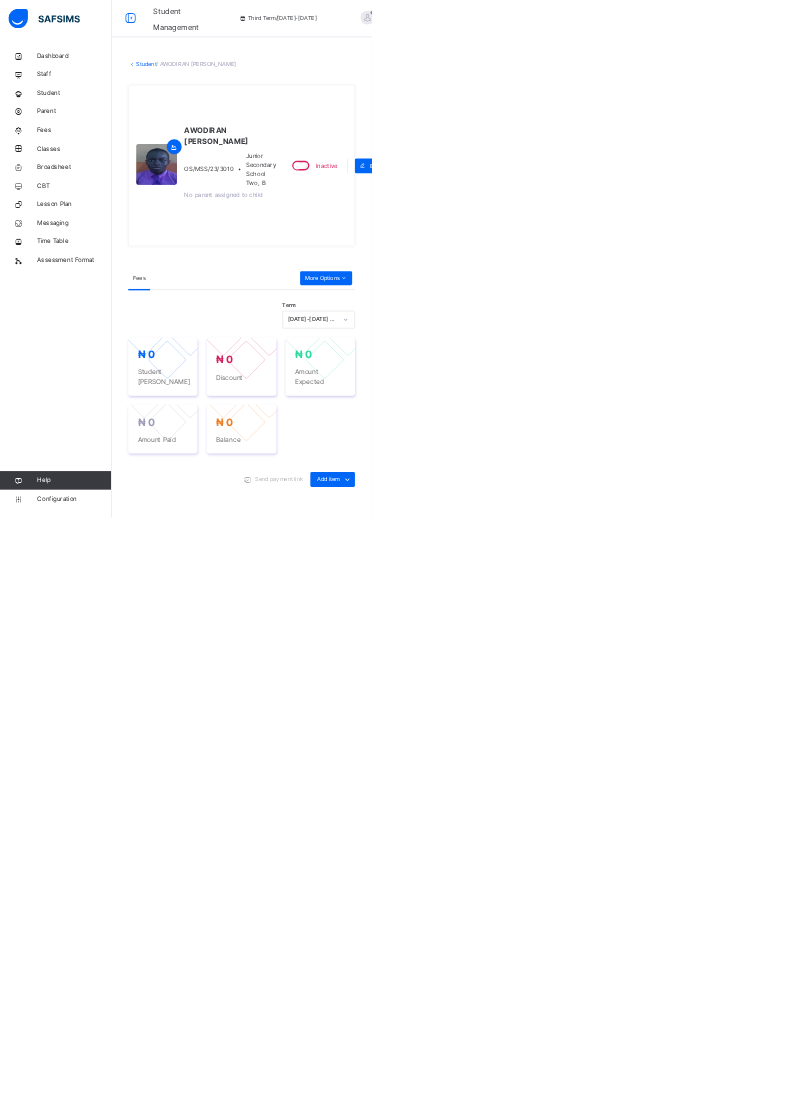 click on "Student" at bounding box center [315, 138] 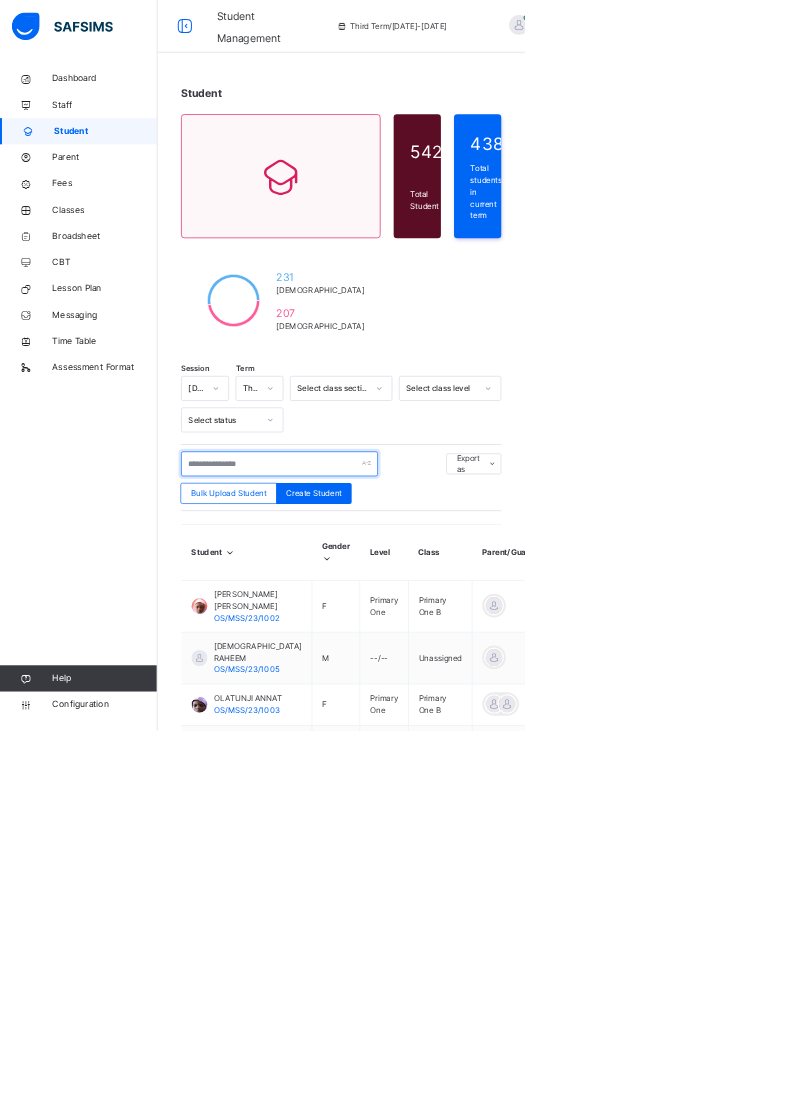 click at bounding box center [426, 707] 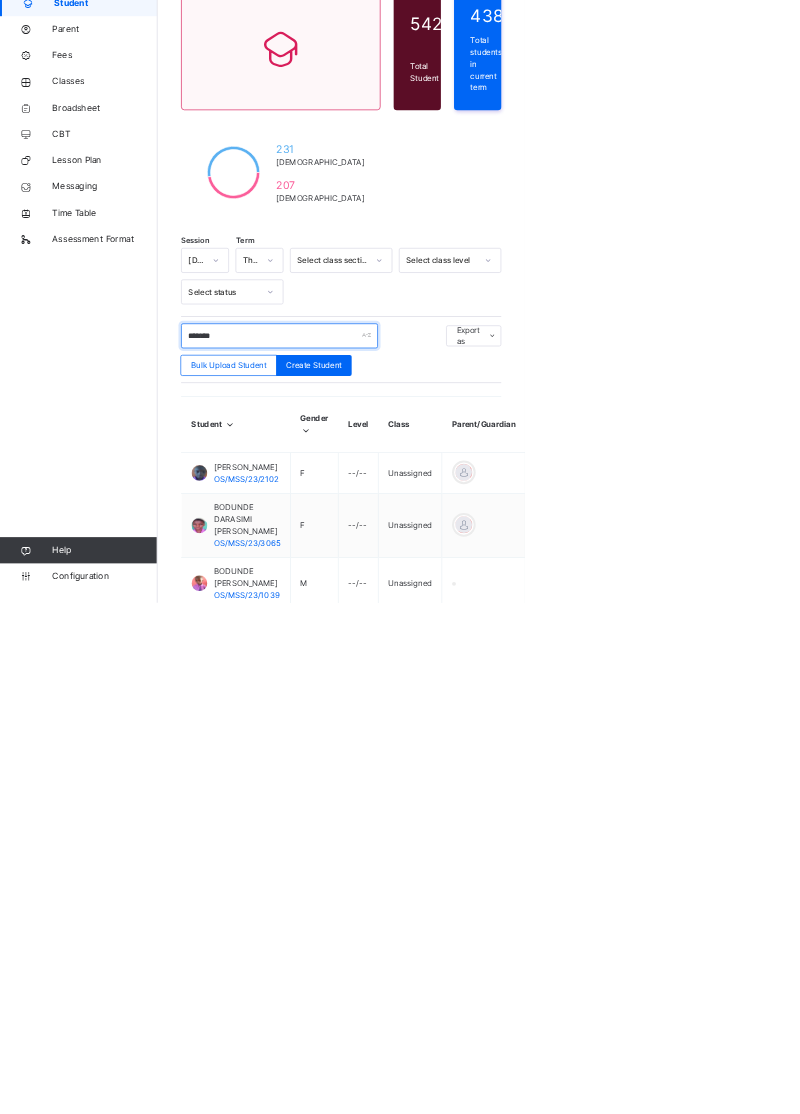 click on "*******" at bounding box center [426, 707] 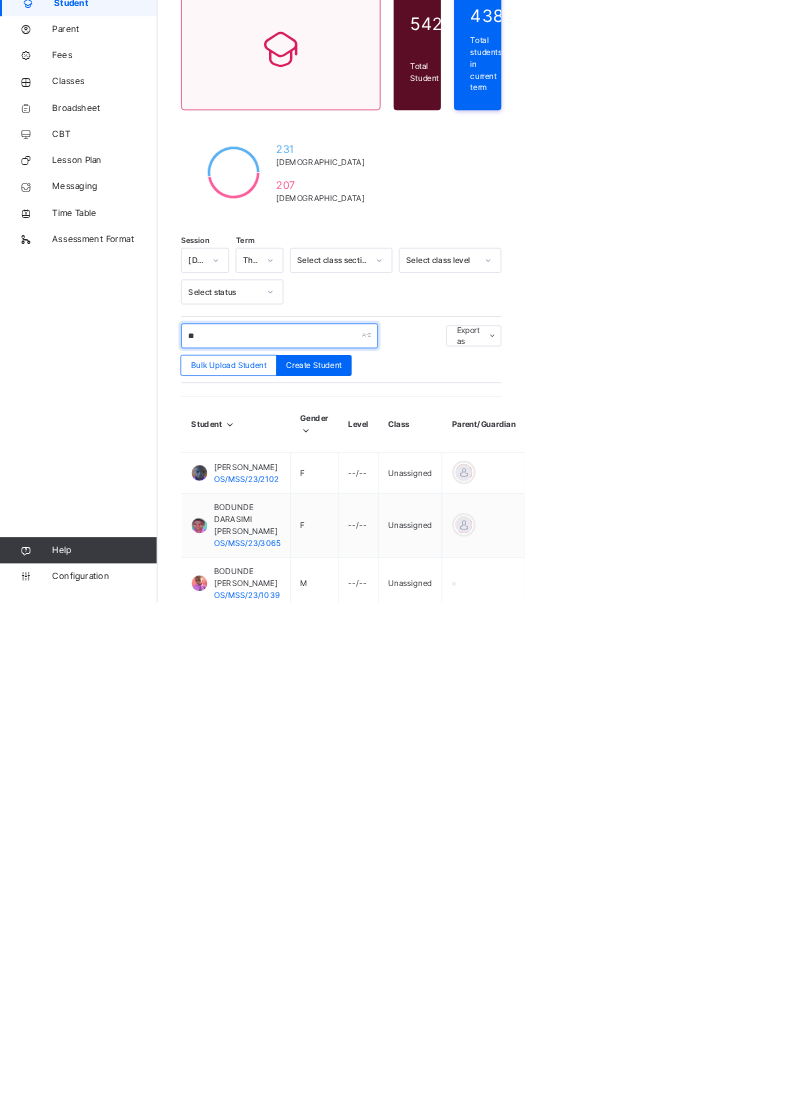 type on "*" 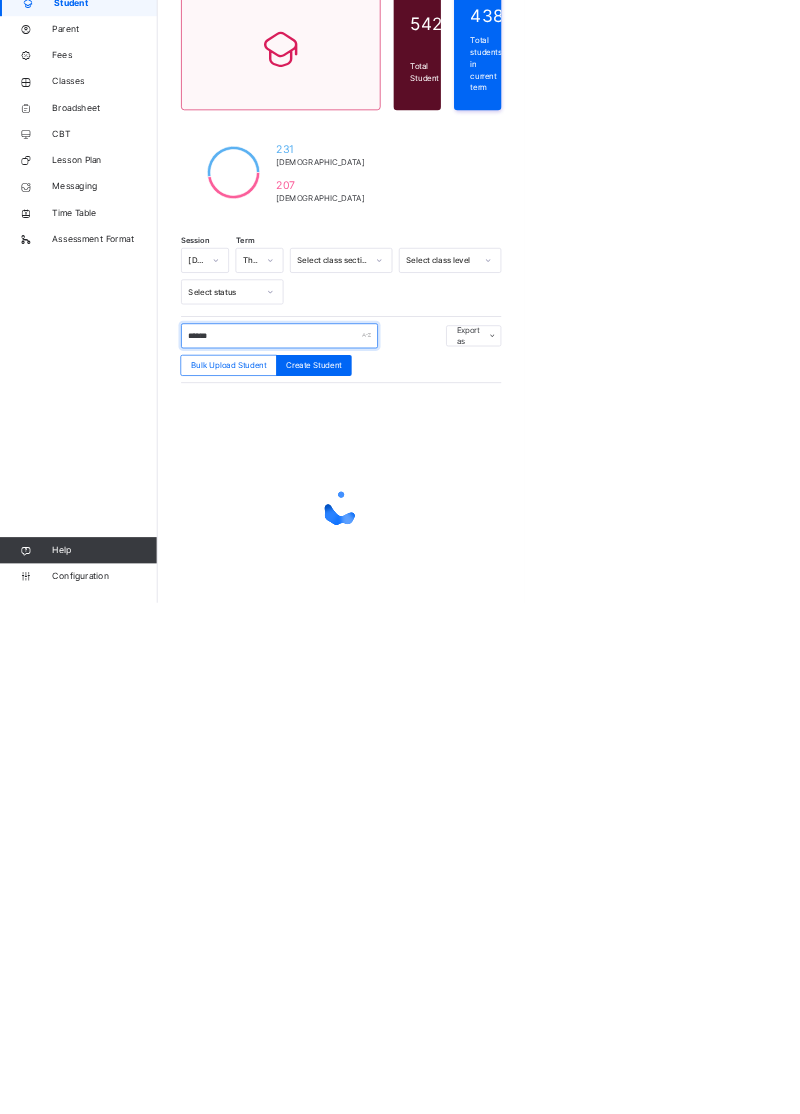 type on "*******" 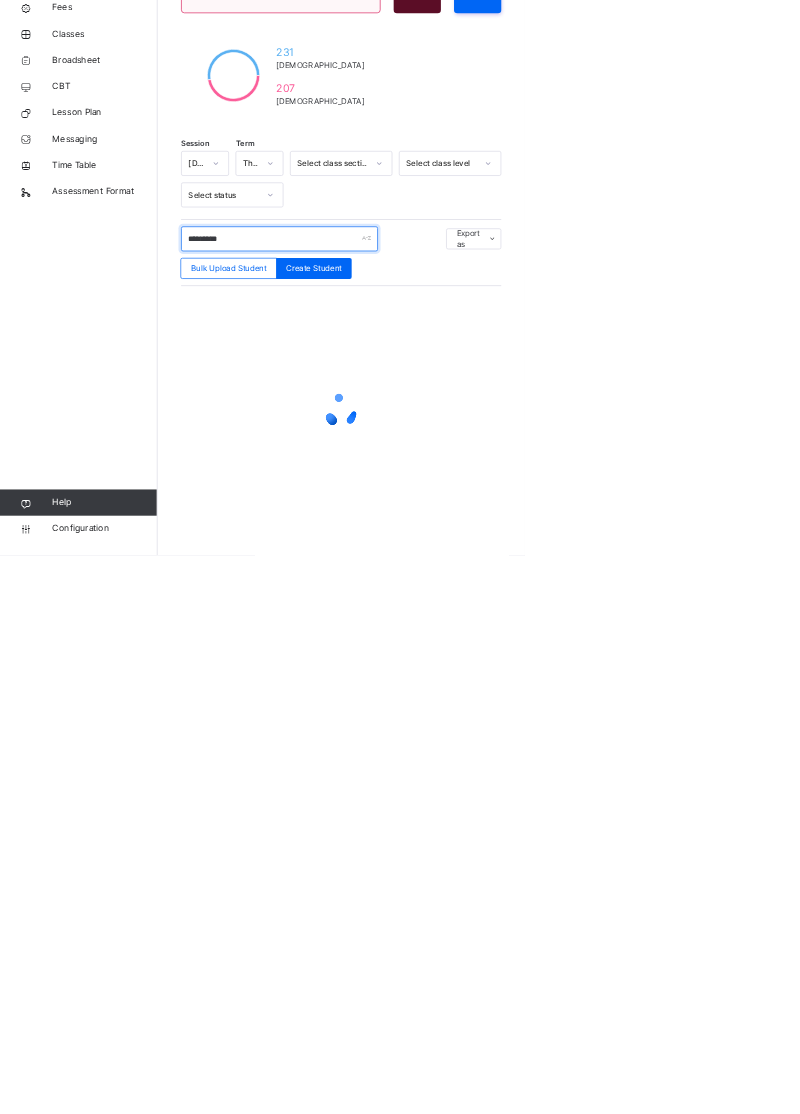 scroll, scrollTop: 0, scrollLeft: 0, axis: both 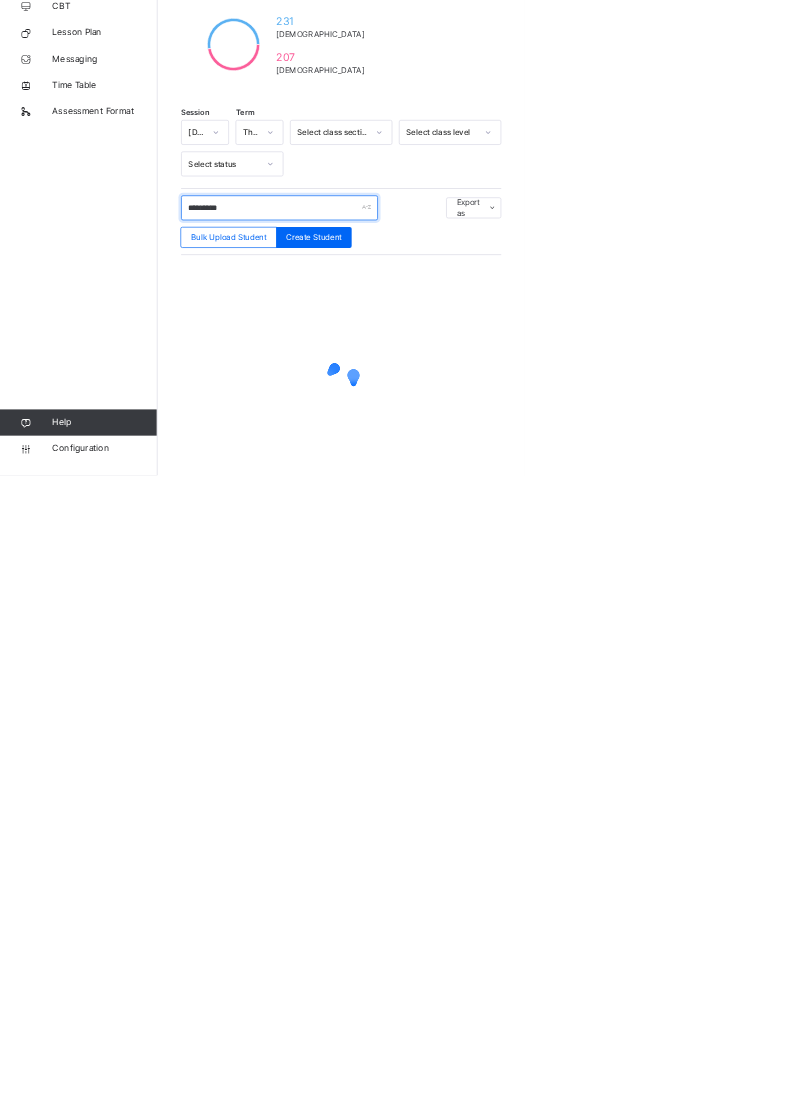 type on "**********" 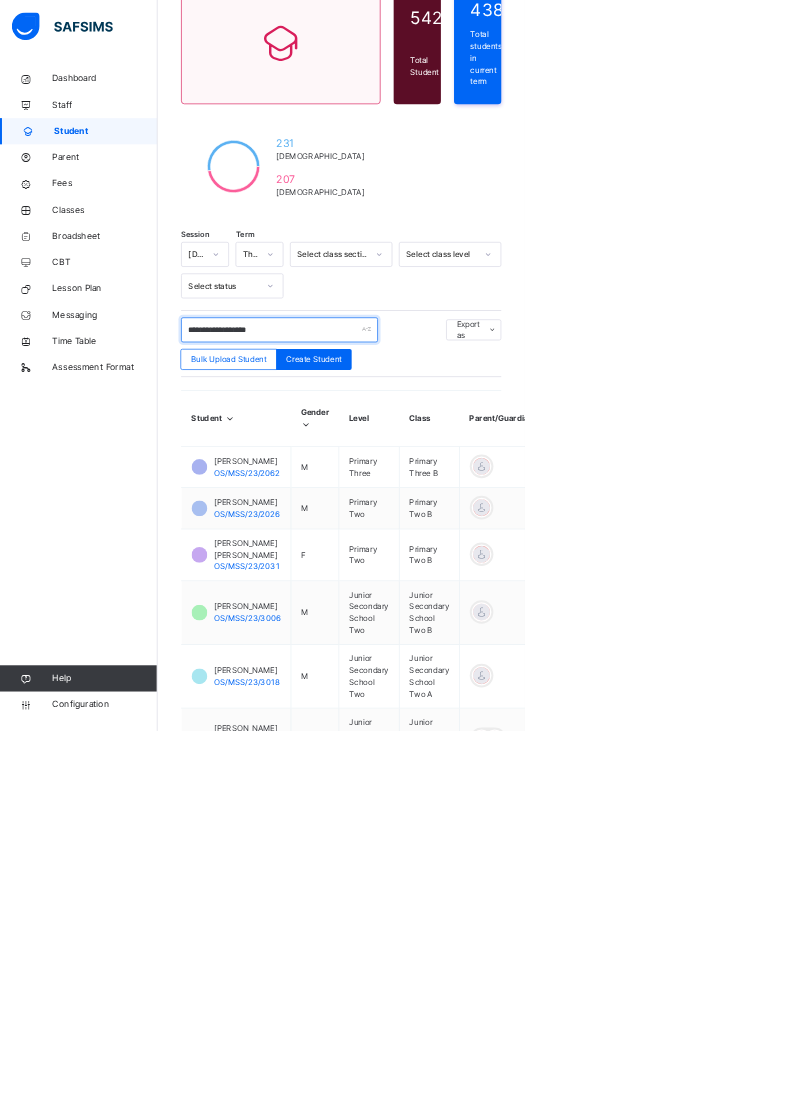 scroll, scrollTop: 209, scrollLeft: 0, axis: vertical 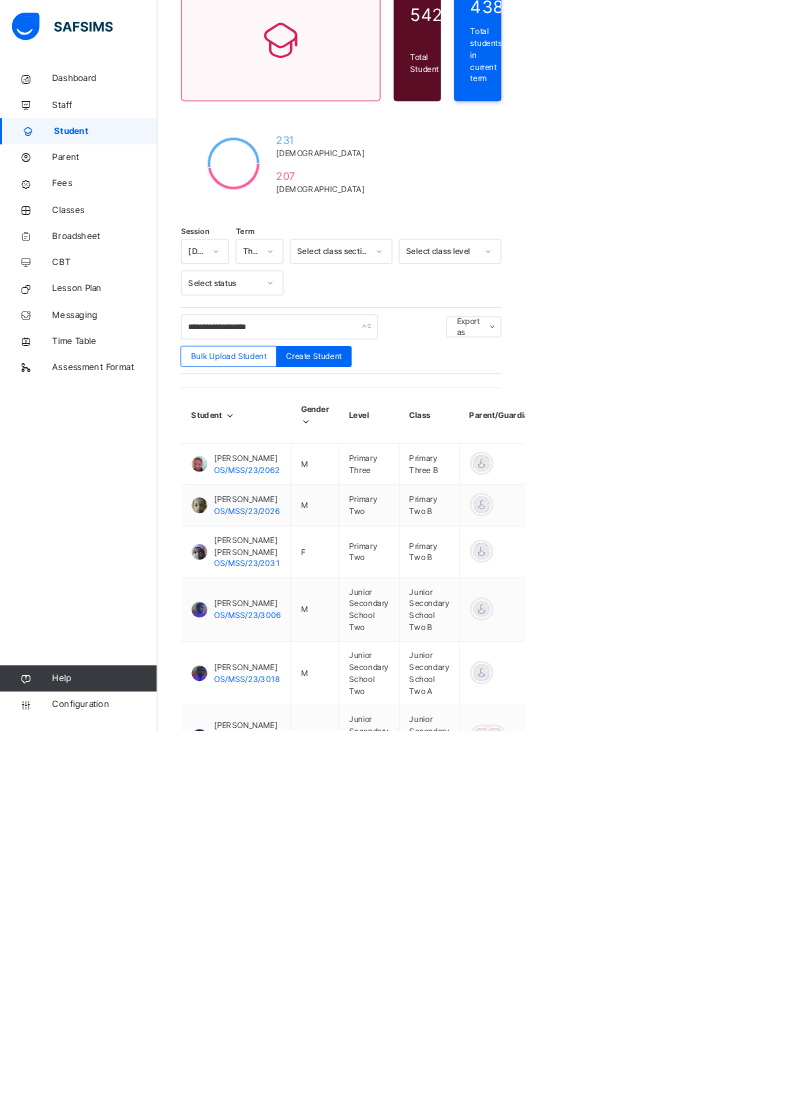 click on "2" at bounding box center (628, 1592) 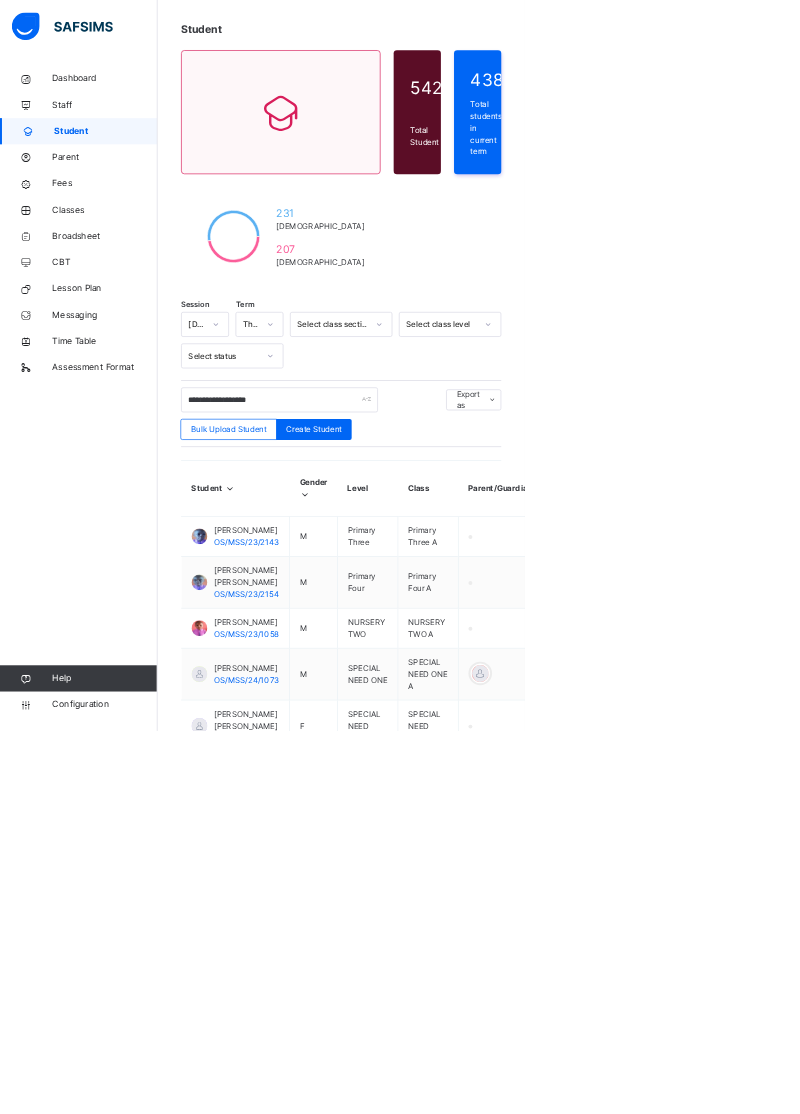 scroll, scrollTop: 195, scrollLeft: 0, axis: vertical 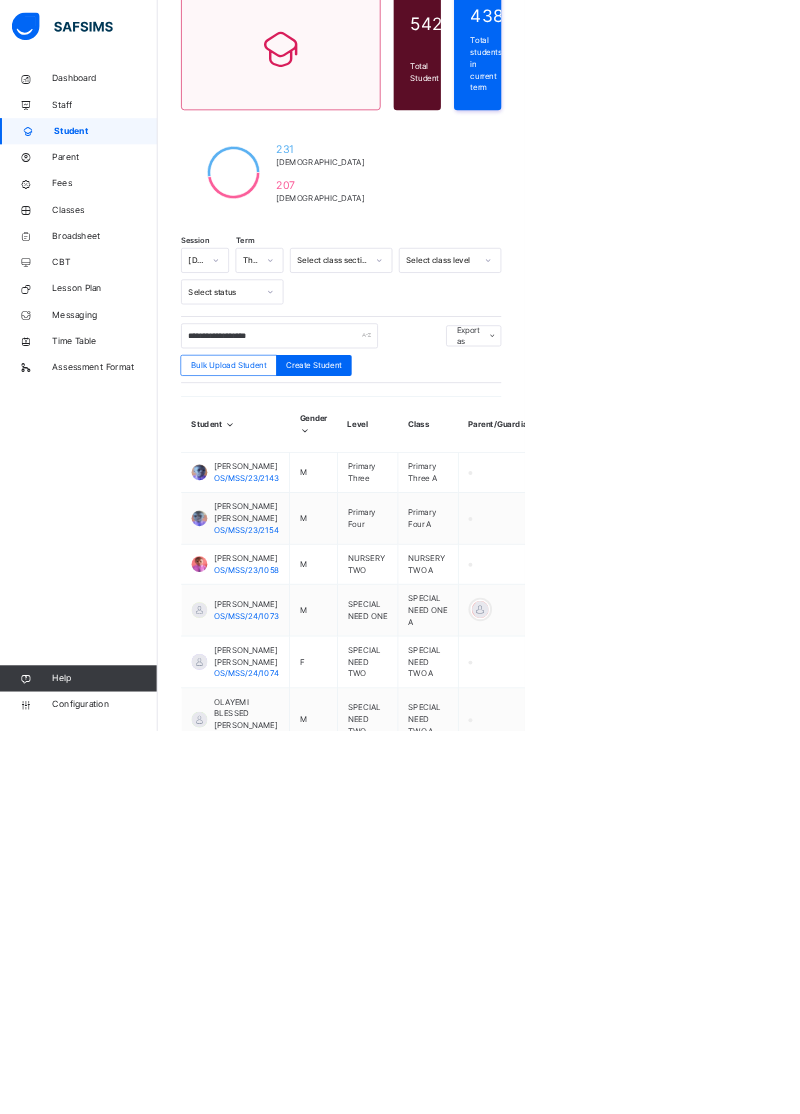 click on "3" at bounding box center (678, 1494) 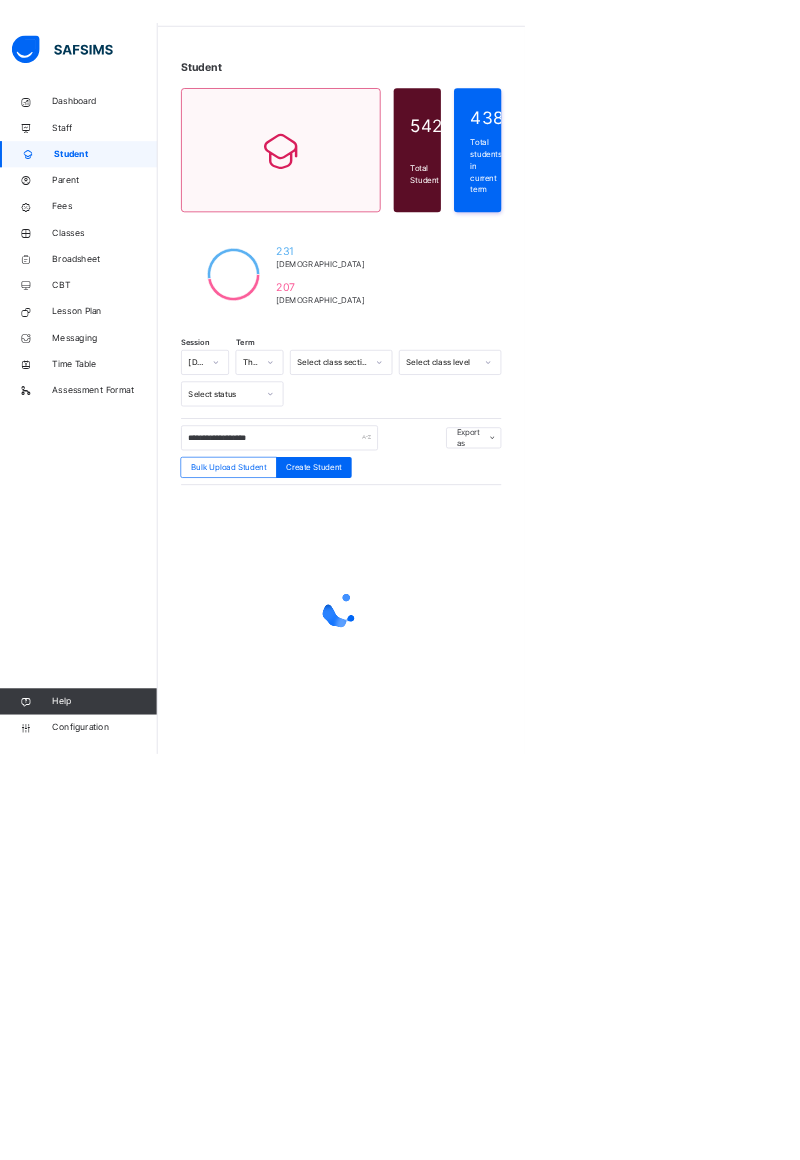scroll, scrollTop: 0, scrollLeft: 0, axis: both 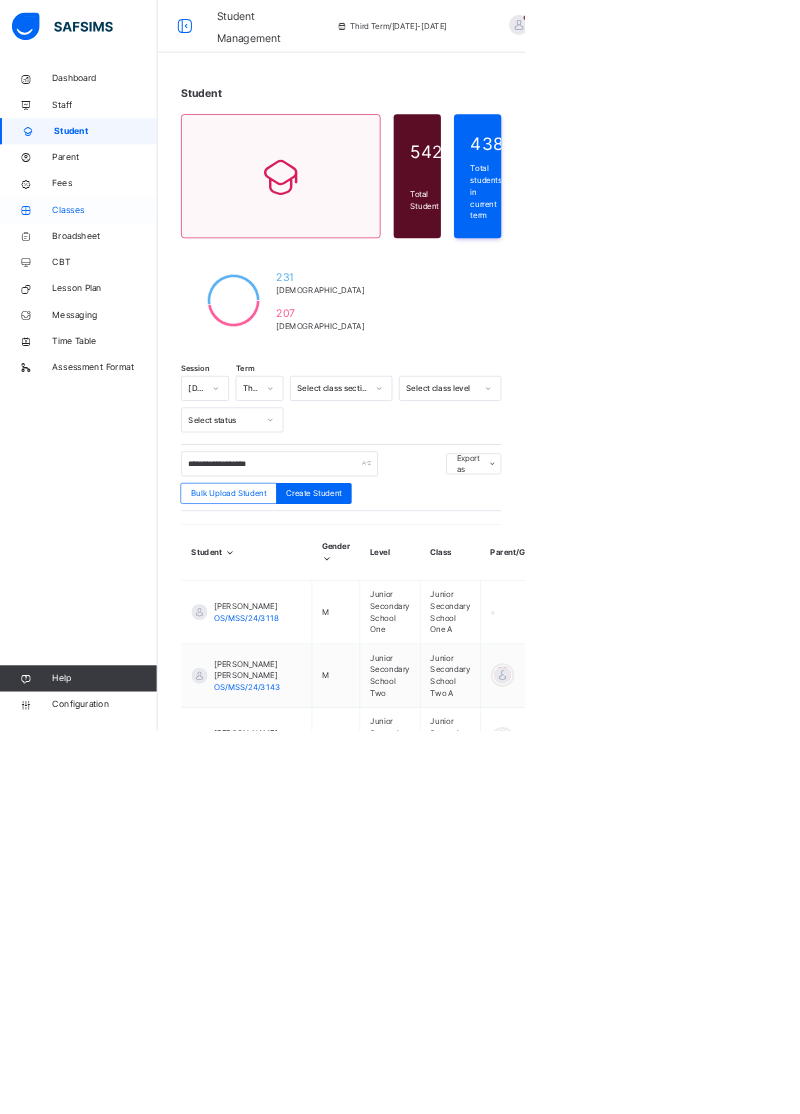 click on "Classes" at bounding box center (160, 320) 